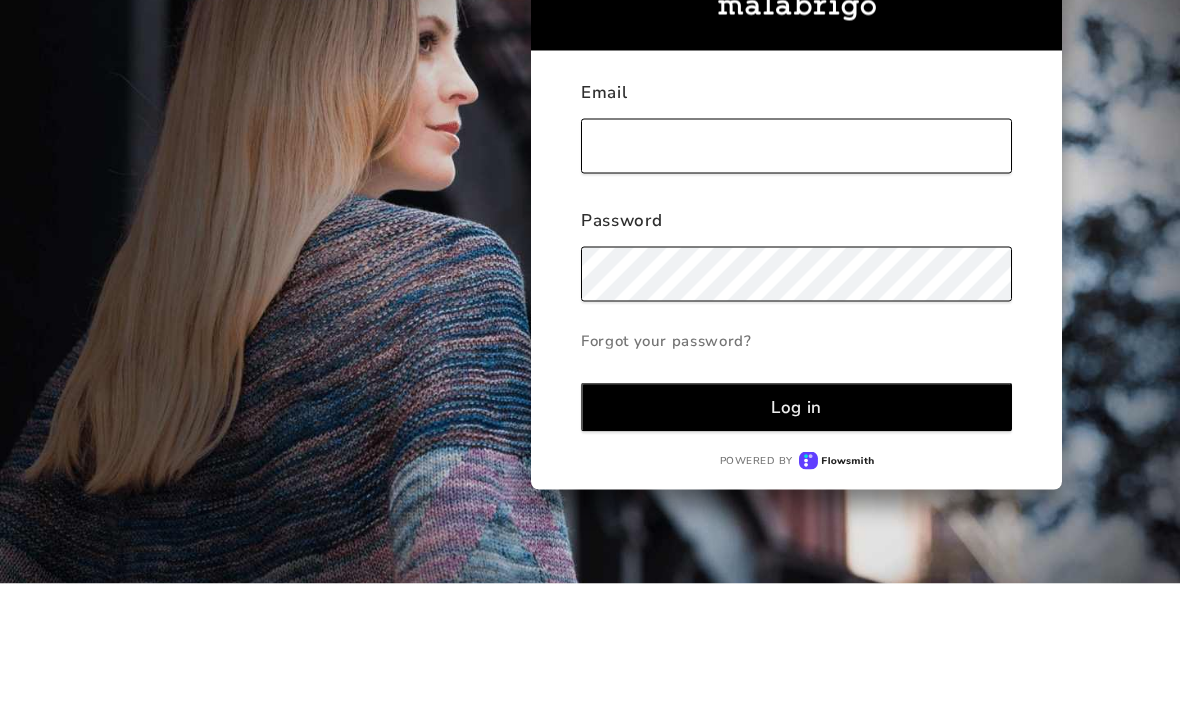 scroll, scrollTop: 130, scrollLeft: 0, axis: vertical 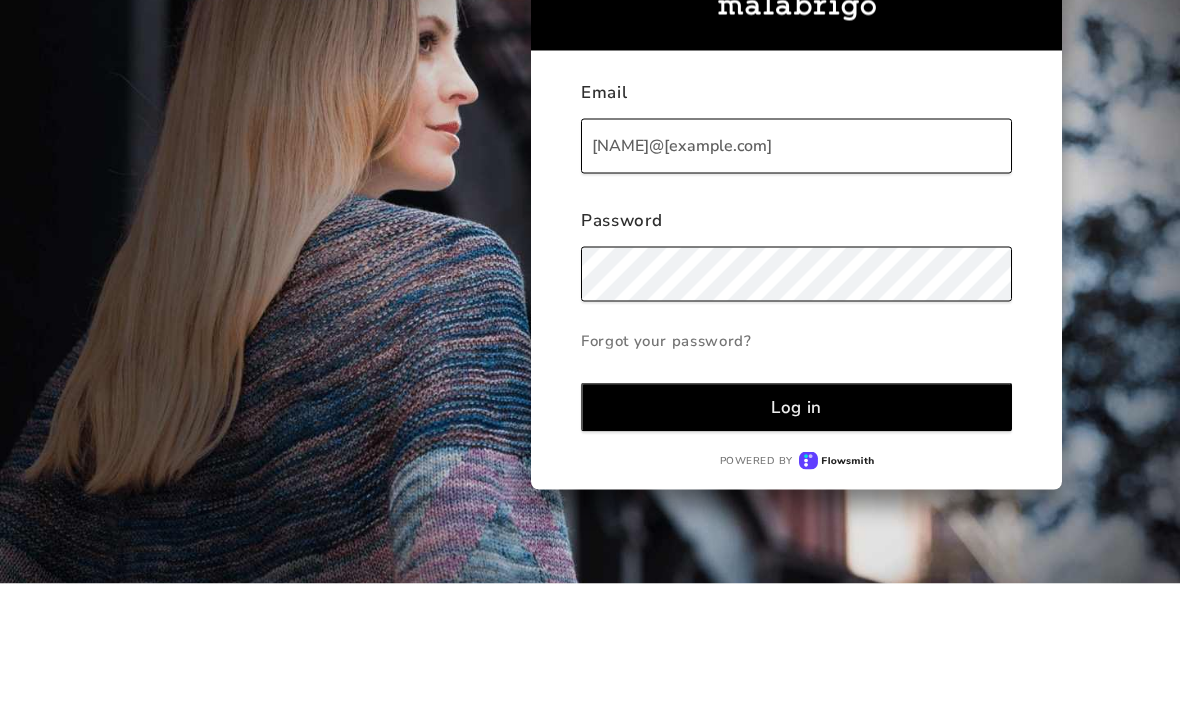 click on "Log in" at bounding box center [796, 536] 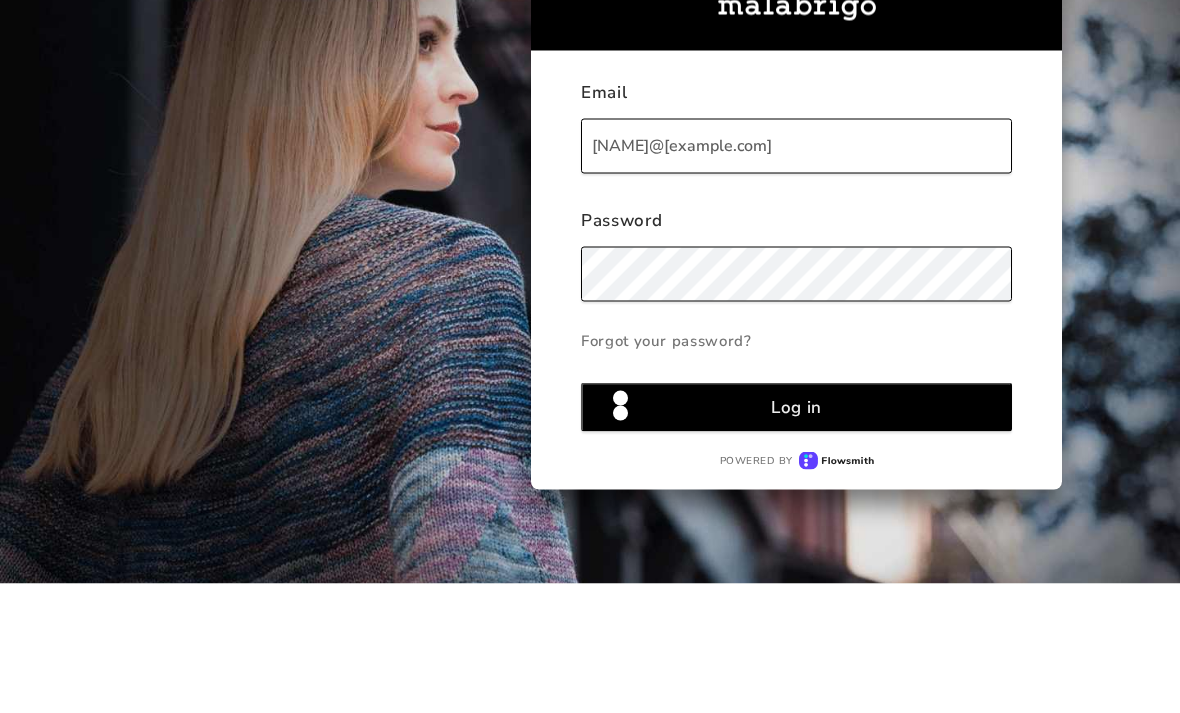 scroll, scrollTop: 66, scrollLeft: 0, axis: vertical 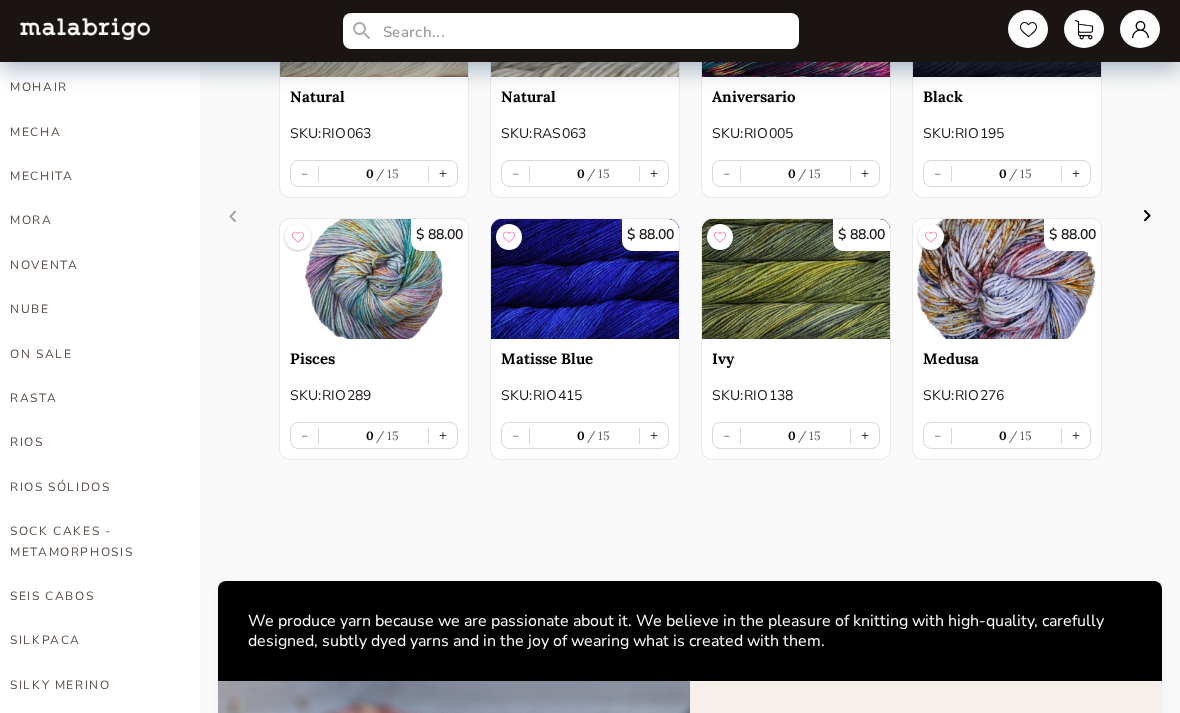 click on "SOCK CAKES - METAMORPHOSIS" at bounding box center (90, 541) 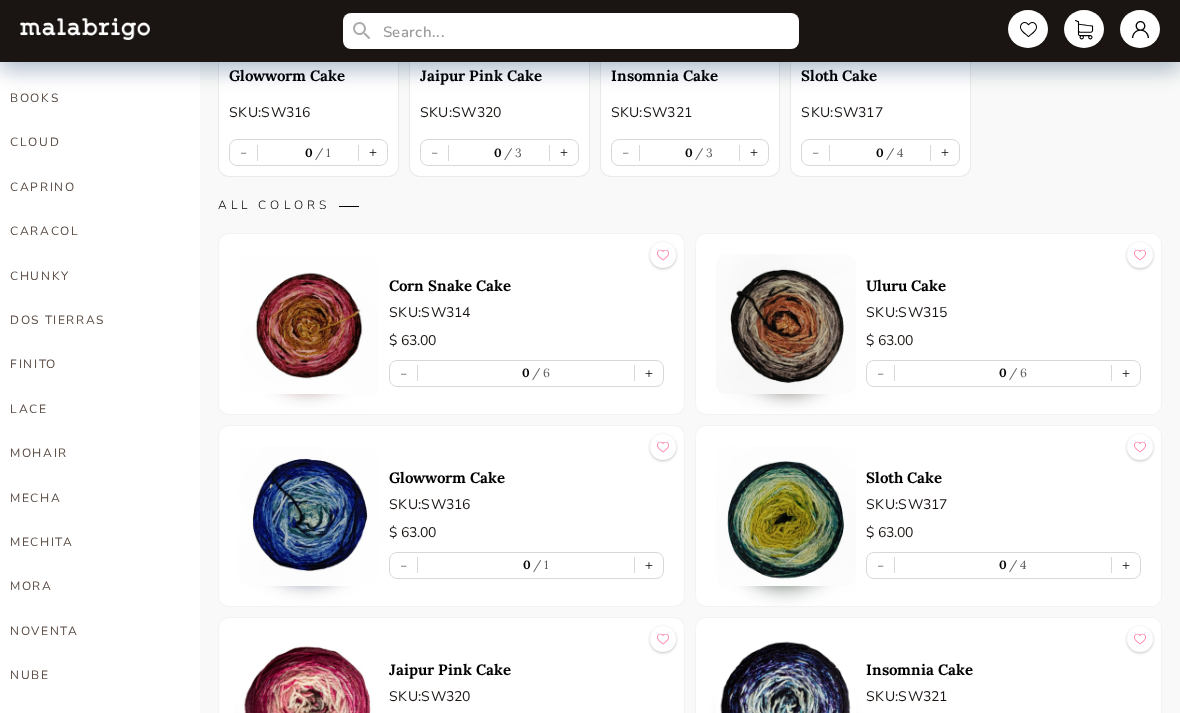 scroll, scrollTop: 556, scrollLeft: 0, axis: vertical 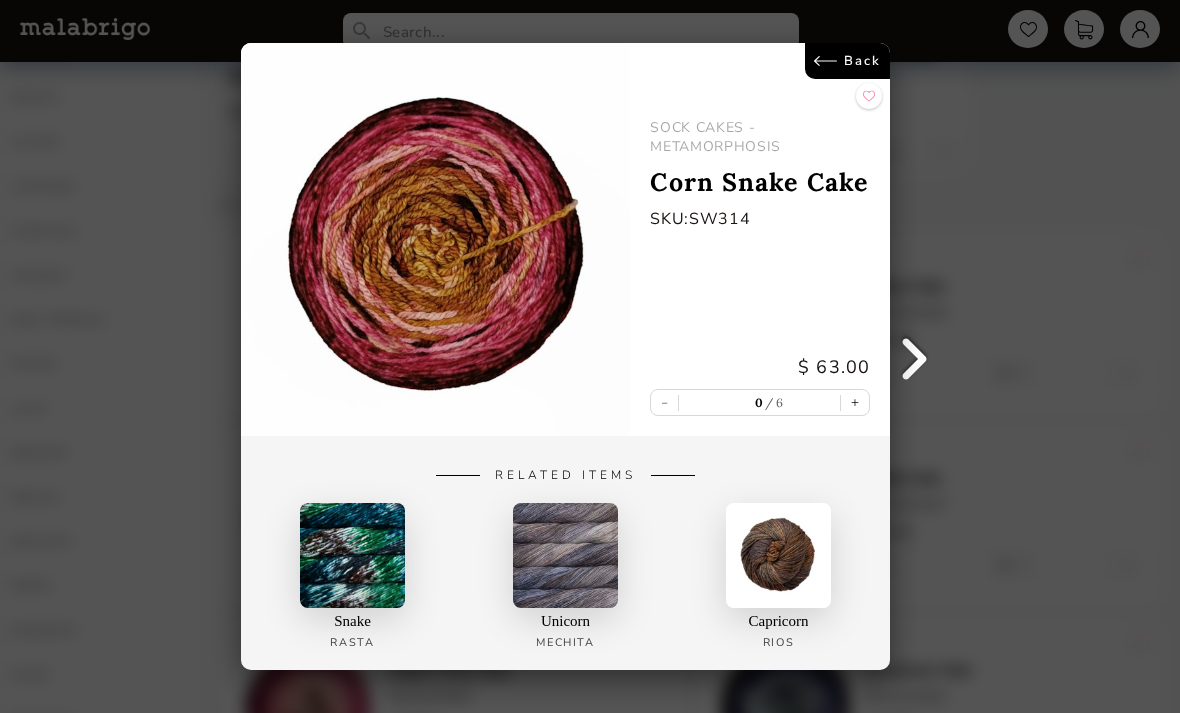 click on "Back" at bounding box center [847, 61] 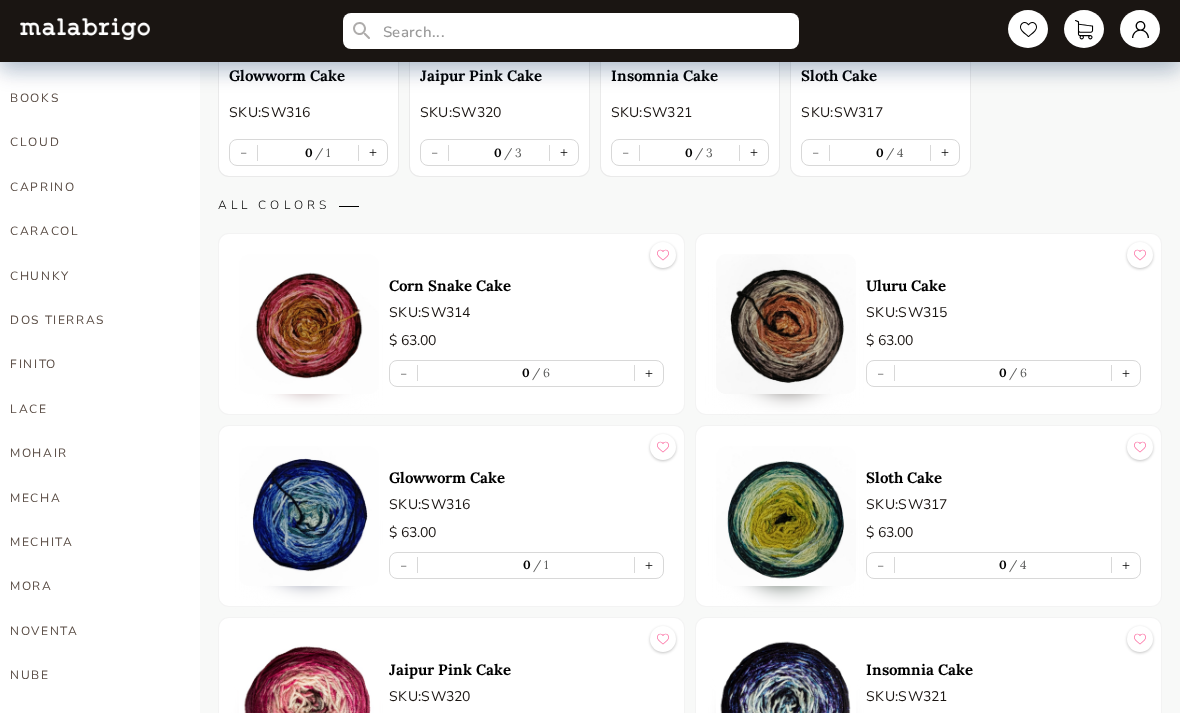 click at bounding box center (786, 324) 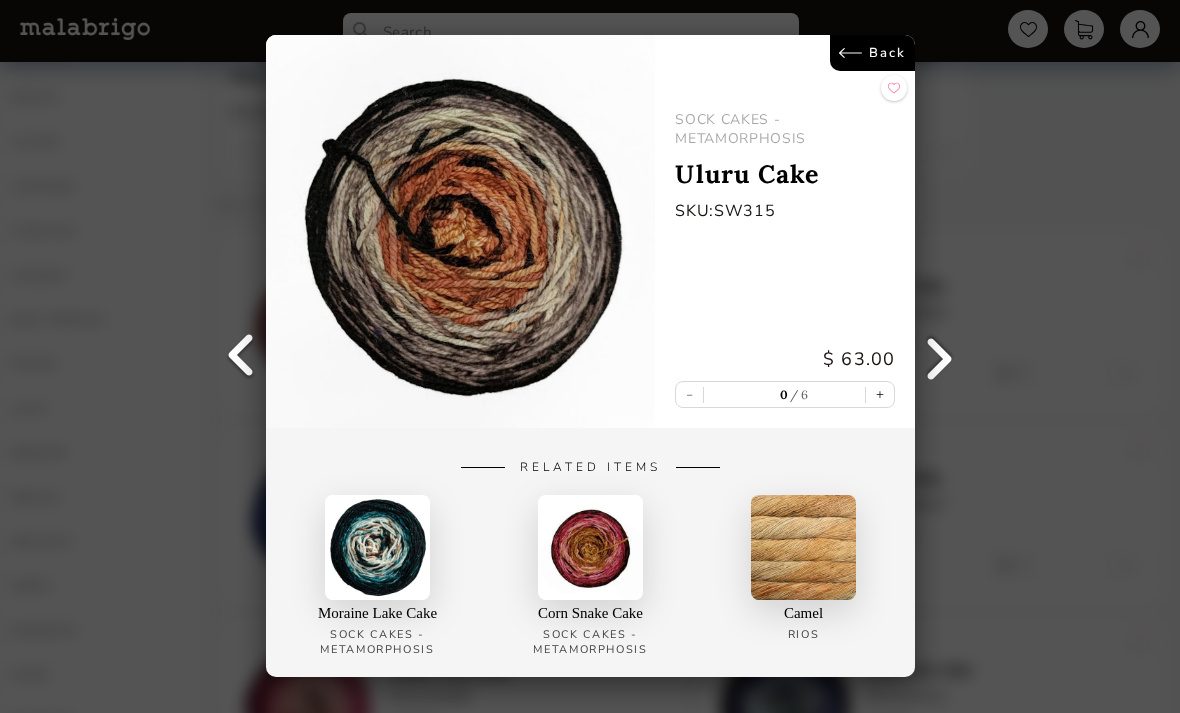 click on "Back" at bounding box center (872, 53) 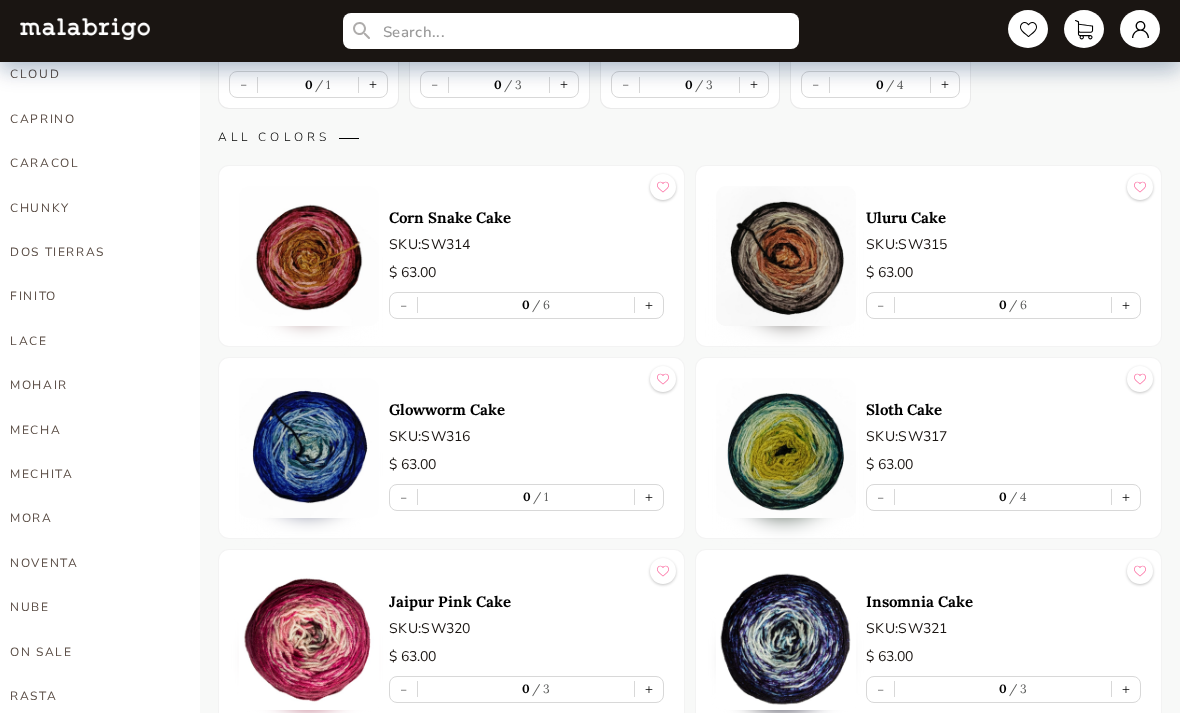scroll, scrollTop: 639, scrollLeft: 0, axis: vertical 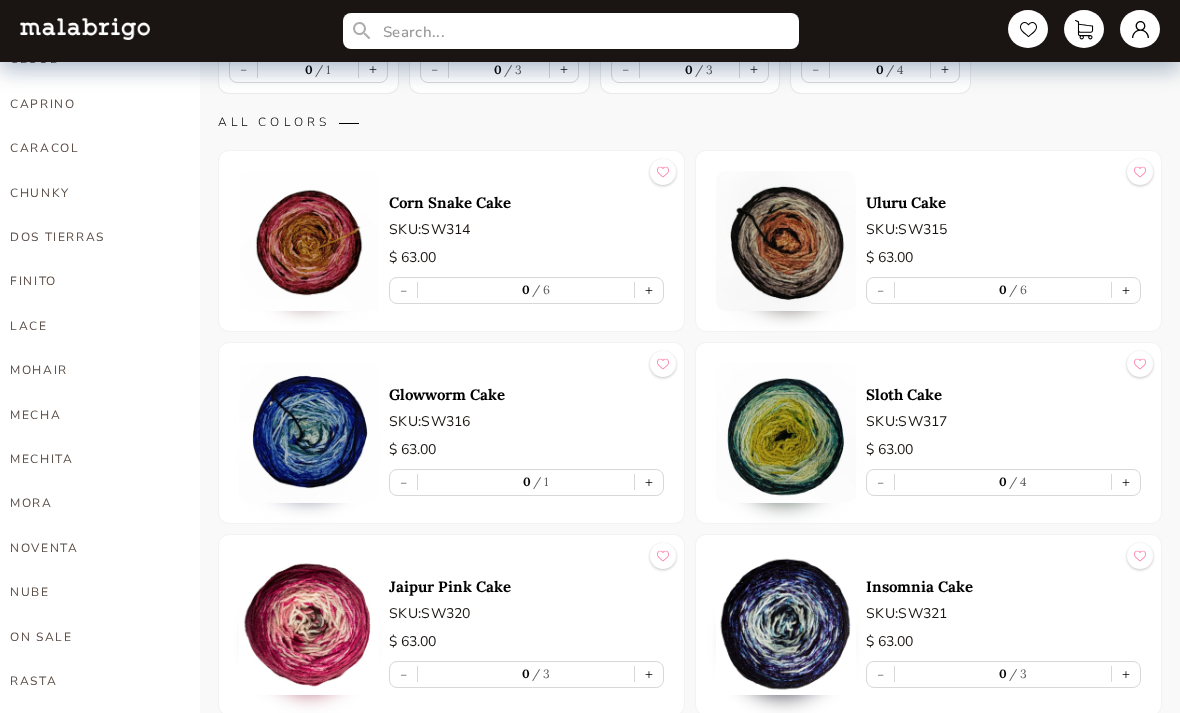 click at bounding box center (309, 433) 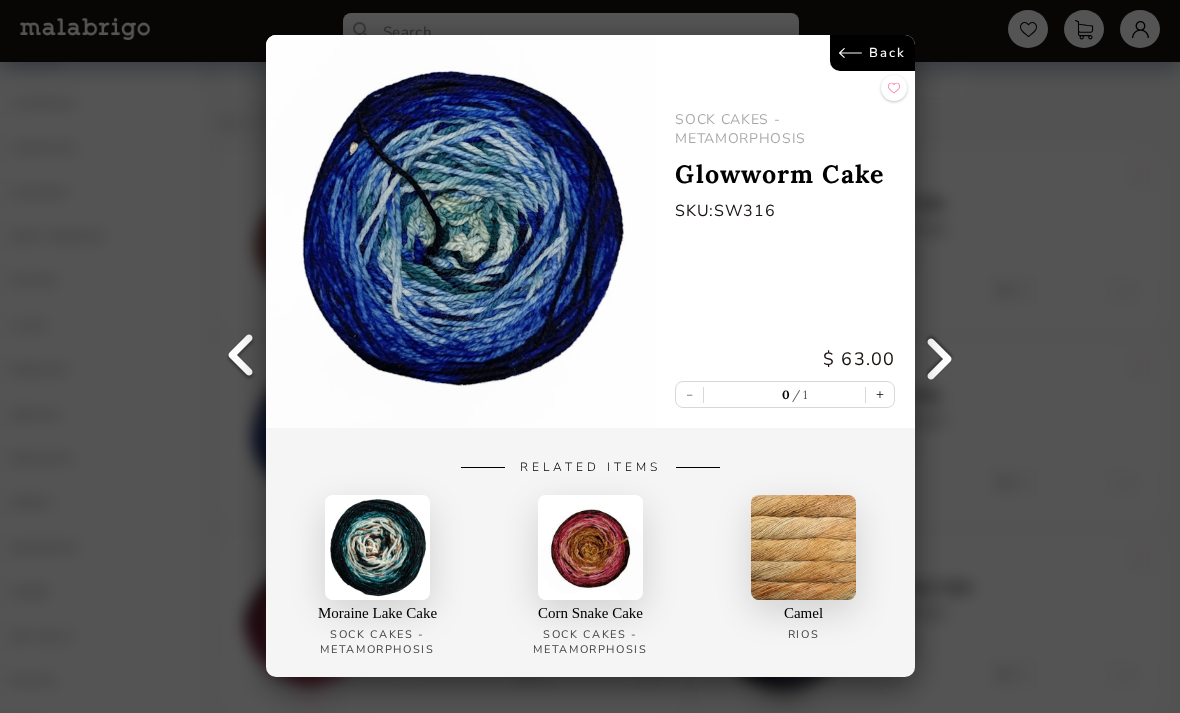 click on "Back" at bounding box center (872, 53) 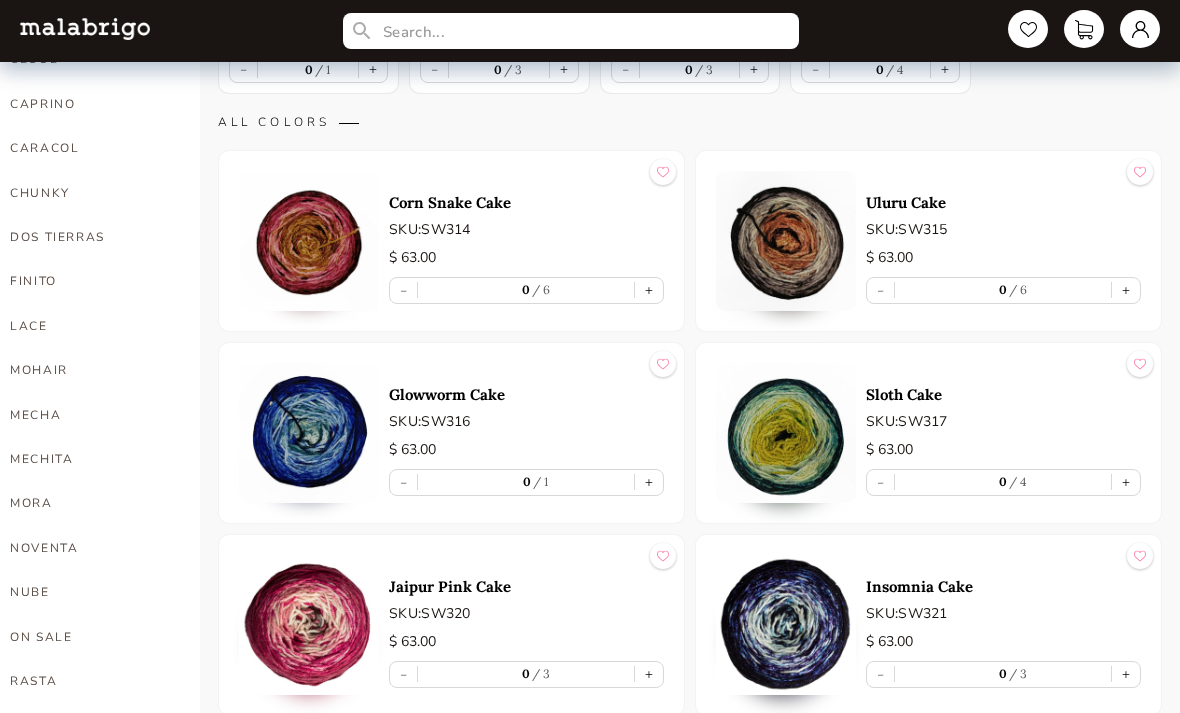 click at bounding box center (786, 433) 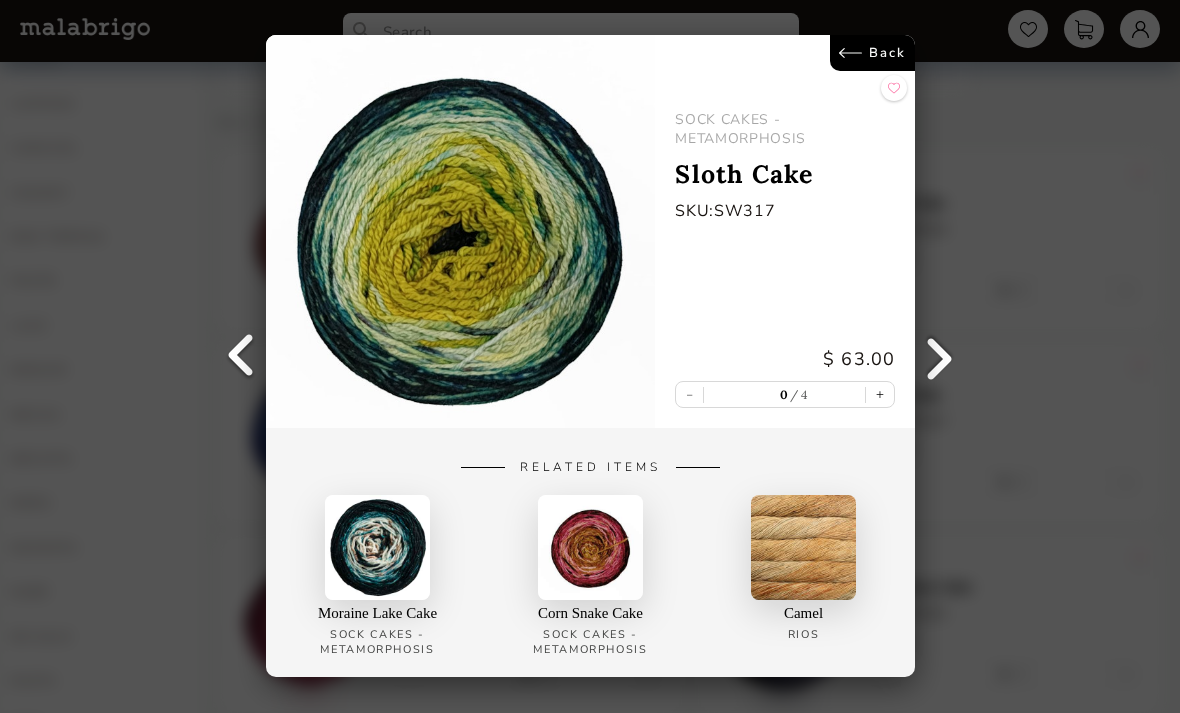 click on "Back" at bounding box center (872, 53) 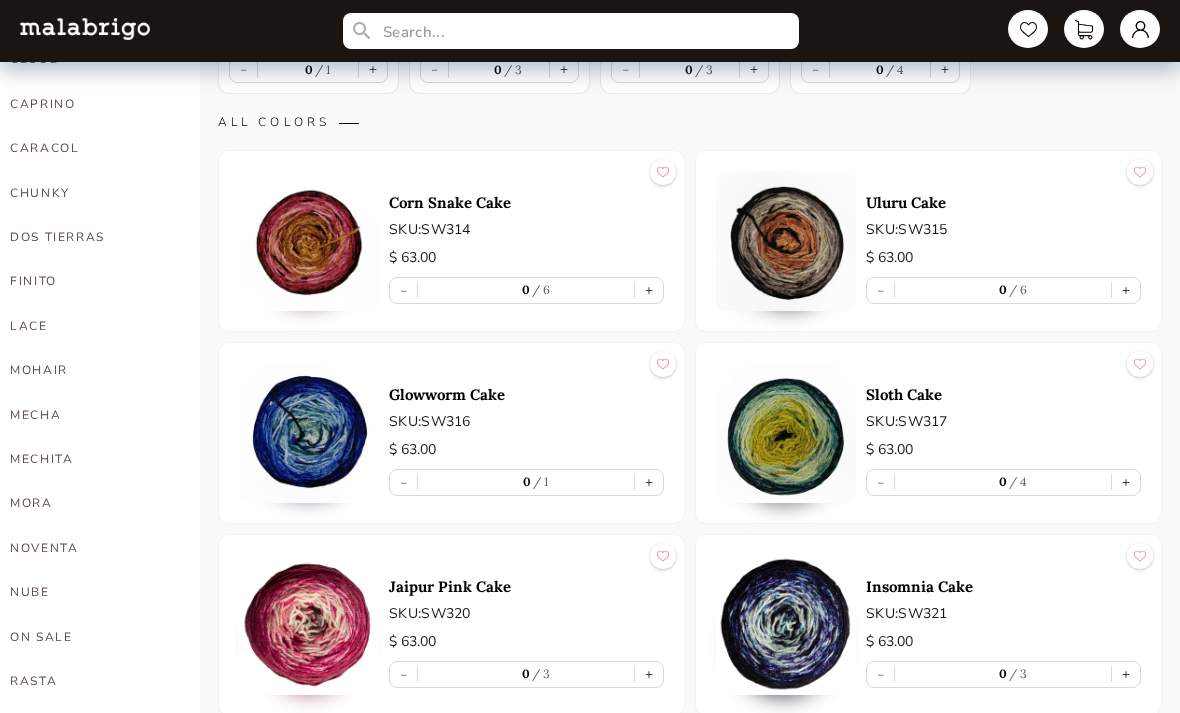 select on "INDEX" 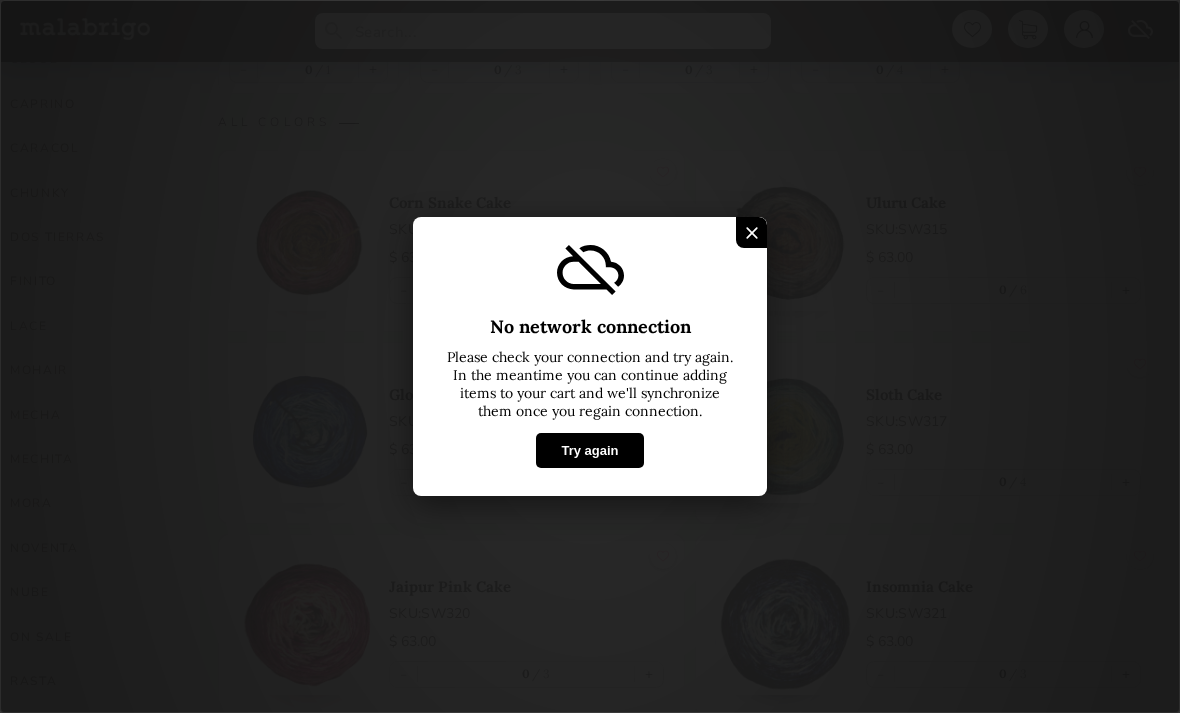 click on "Try again" at bounding box center (589, 450) 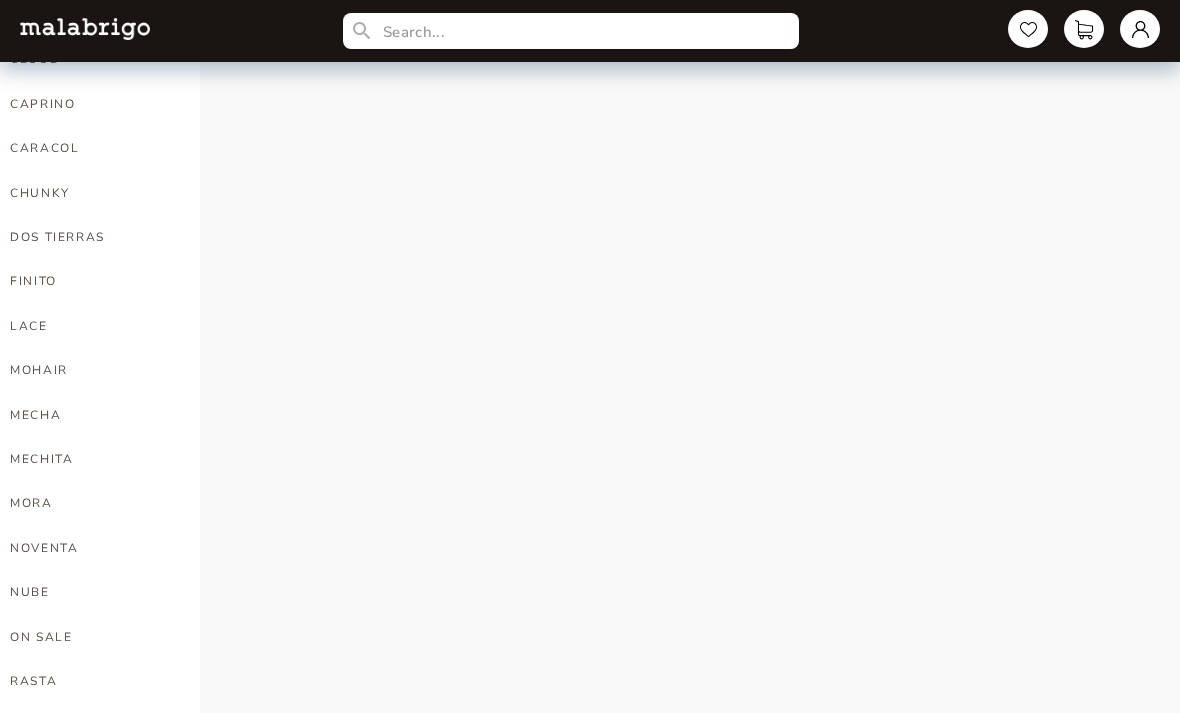 select on "INDEX" 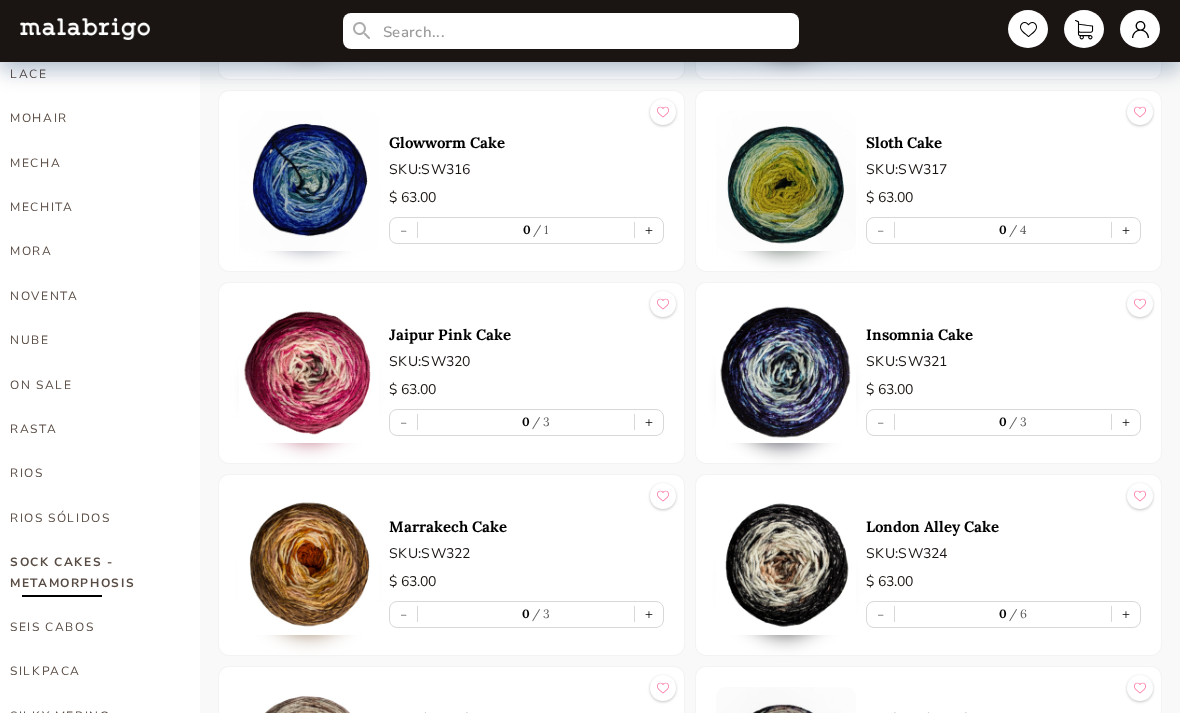 scroll, scrollTop: 894, scrollLeft: 0, axis: vertical 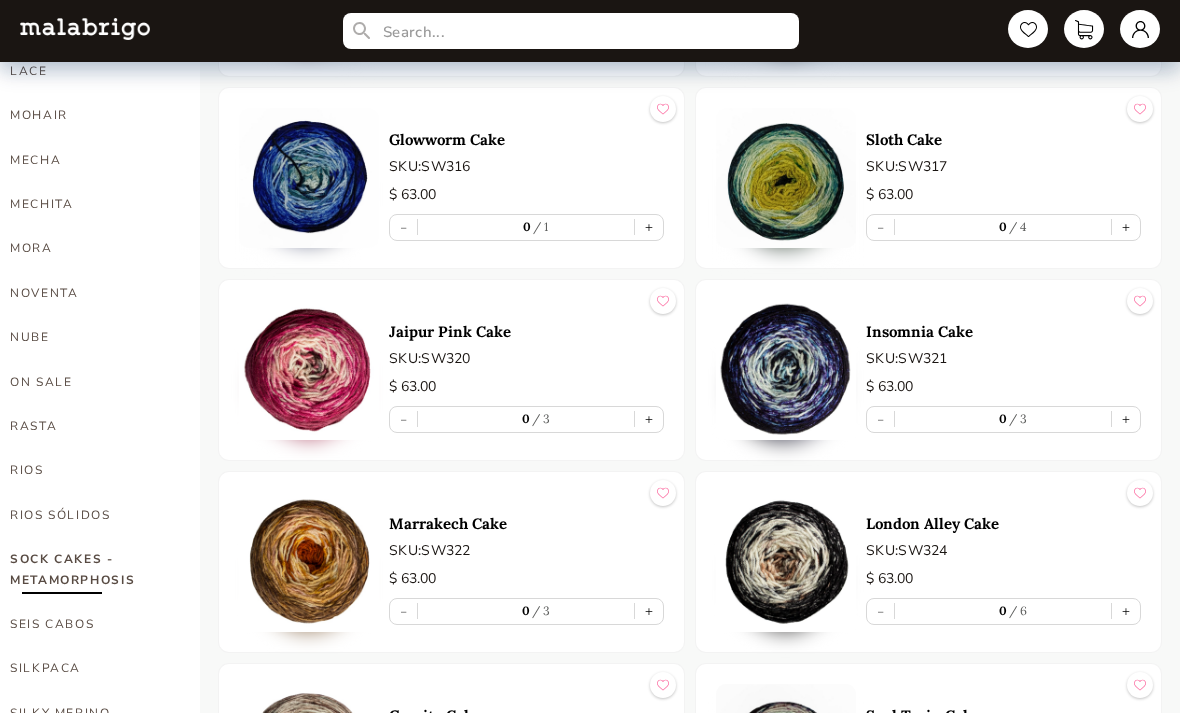 click at bounding box center (309, 562) 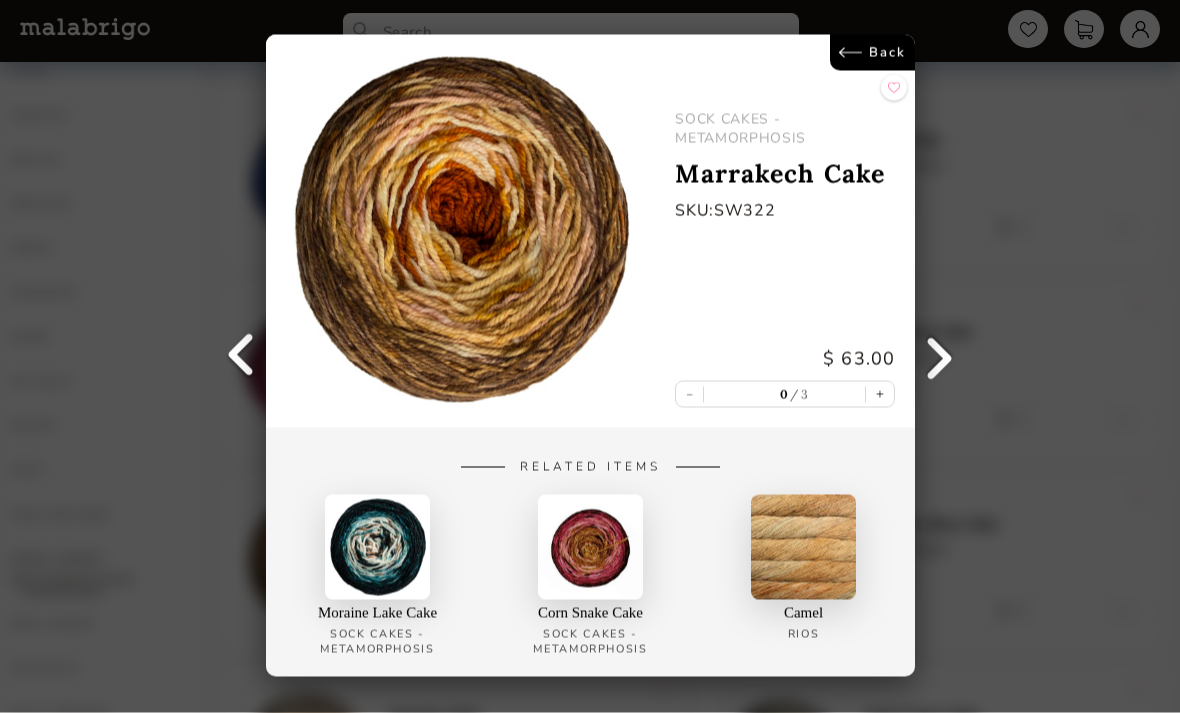 scroll, scrollTop: 894, scrollLeft: 0, axis: vertical 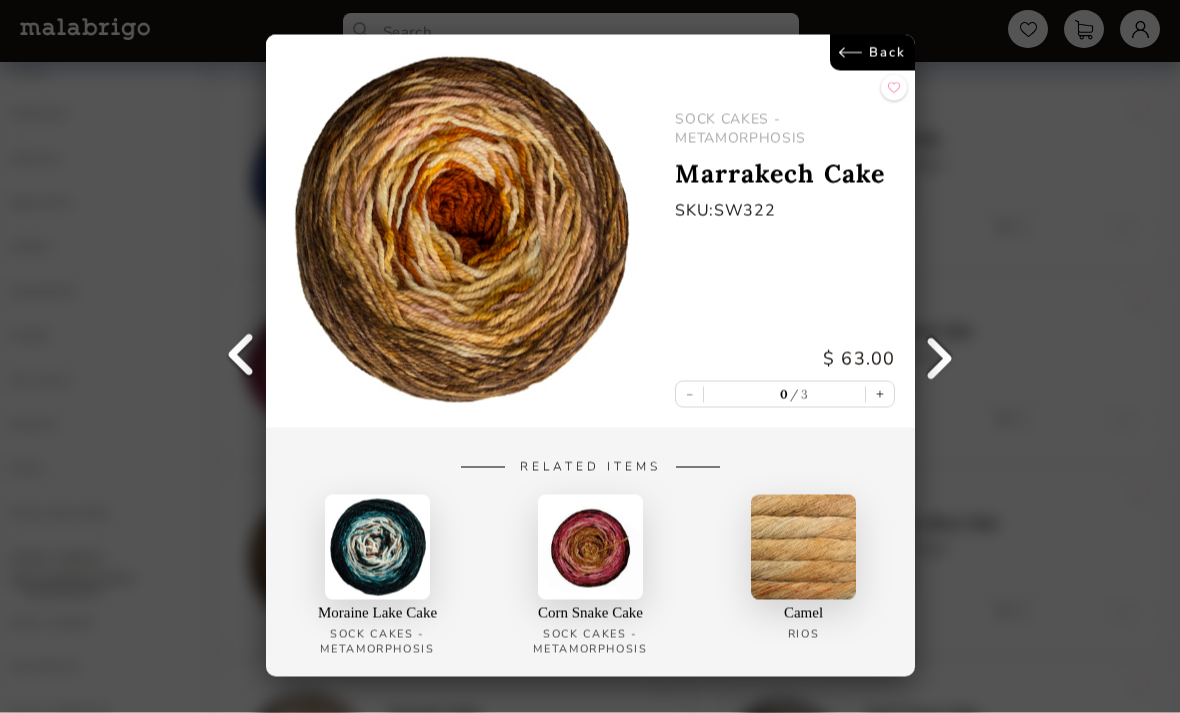 click on "Back SOCK CAKES - METAMORPHOSIS [CITY] Cake SKU:  SW322 $   63.00 - 0 3 + Related Items [LOCATION] Lake Cake SOCK CAKES - Metamorphosis Corn Snake Cake SOCK CAKES - Metamorphosis Camel Rios" at bounding box center [590, 356] 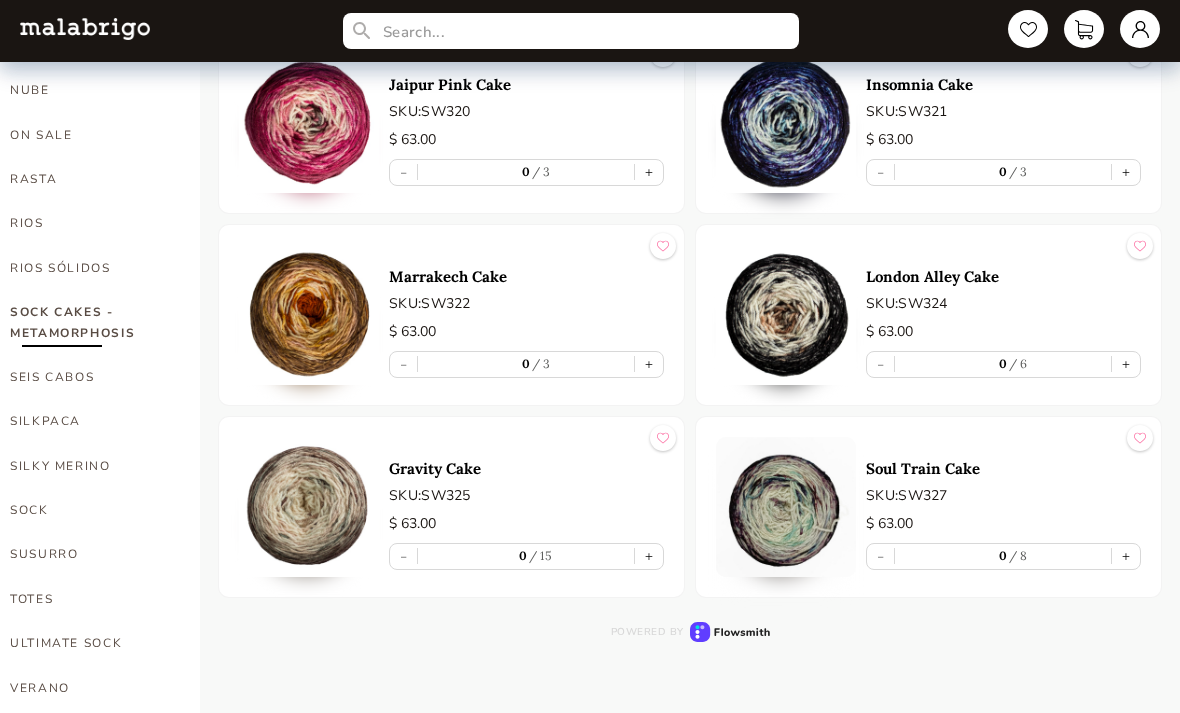 scroll, scrollTop: 1146, scrollLeft: 0, axis: vertical 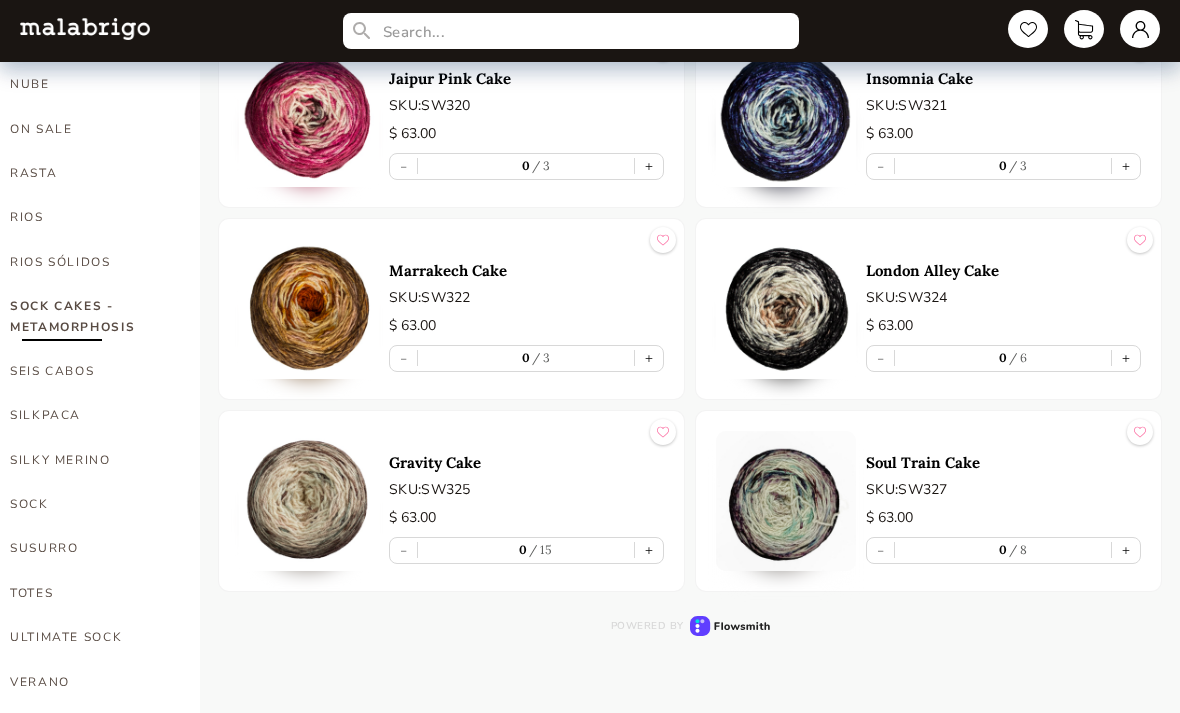 click at bounding box center (786, 502) 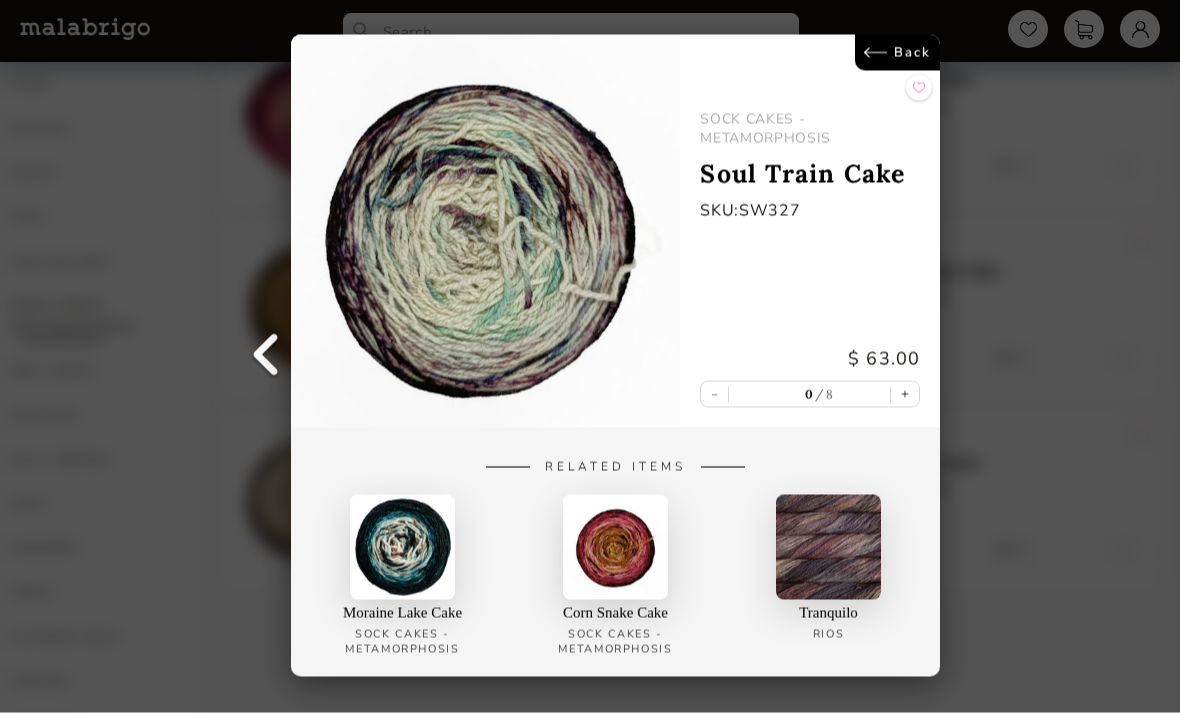 scroll, scrollTop: 1146, scrollLeft: 0, axis: vertical 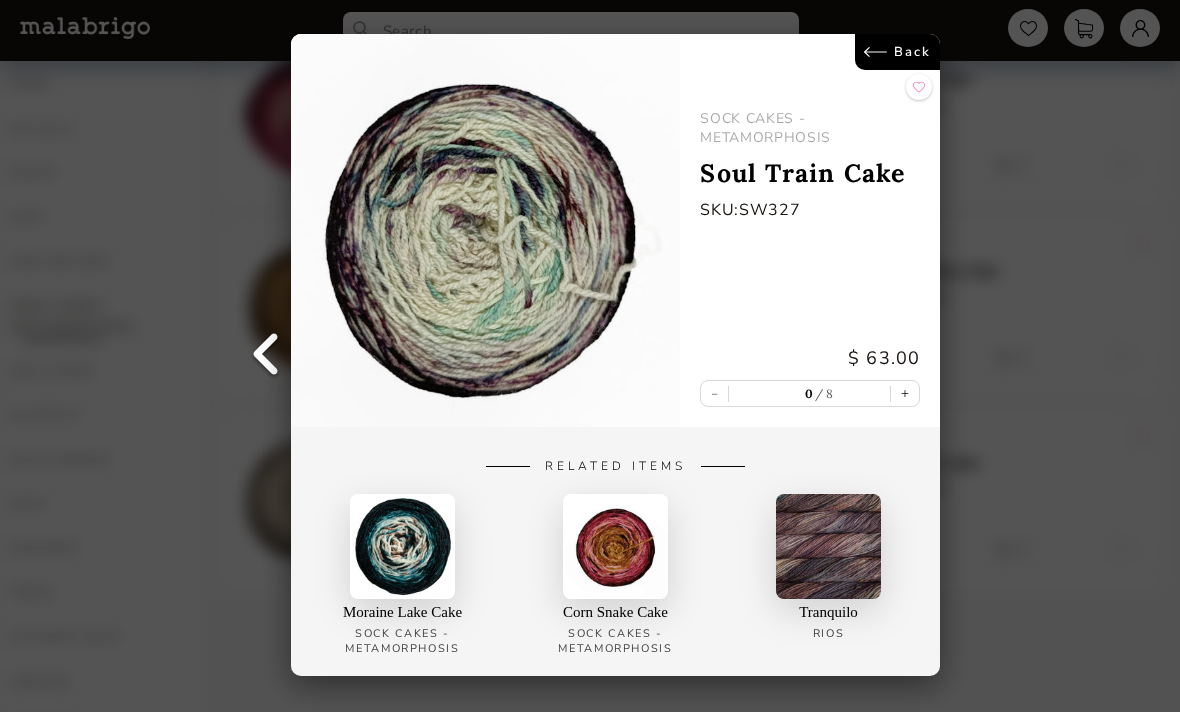 click on "Back" at bounding box center (897, 53) 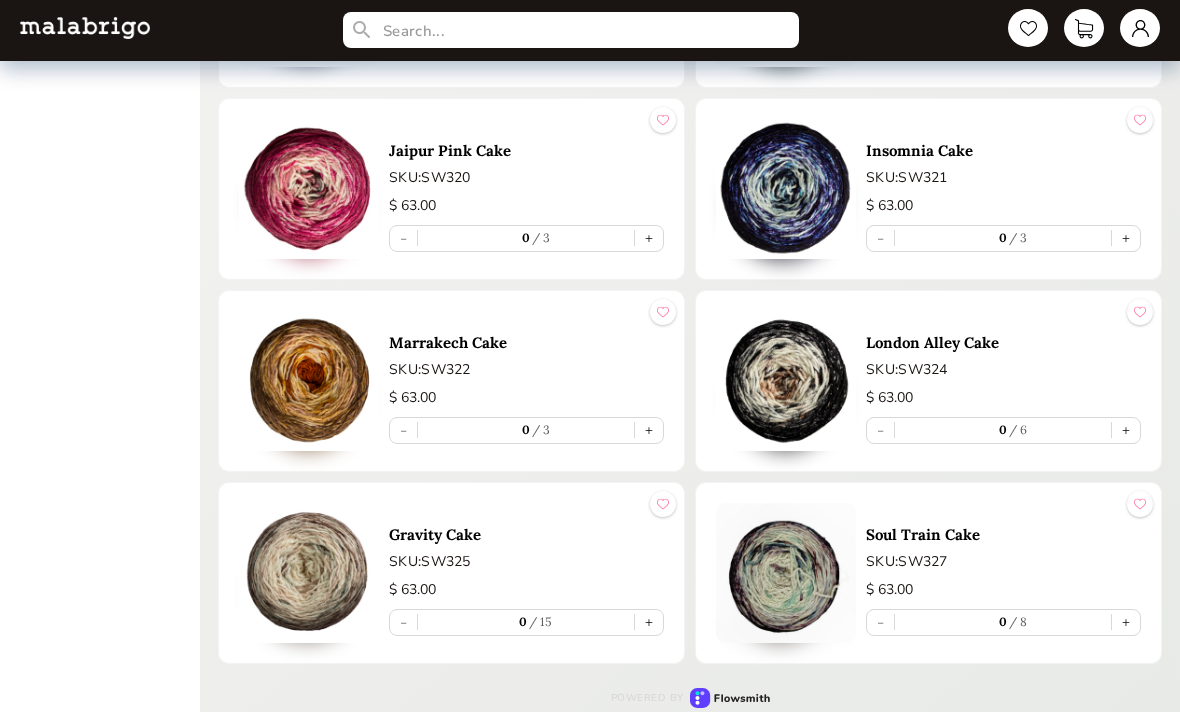 select on "INDEX" 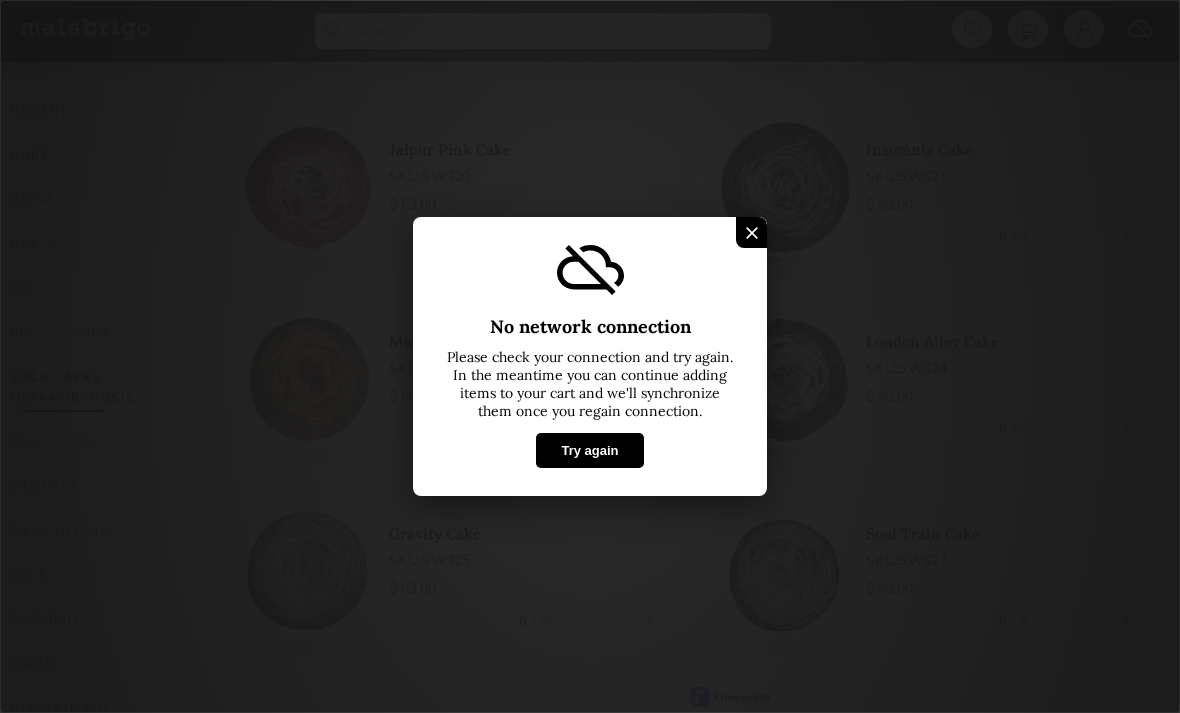 scroll, scrollTop: 1078, scrollLeft: 0, axis: vertical 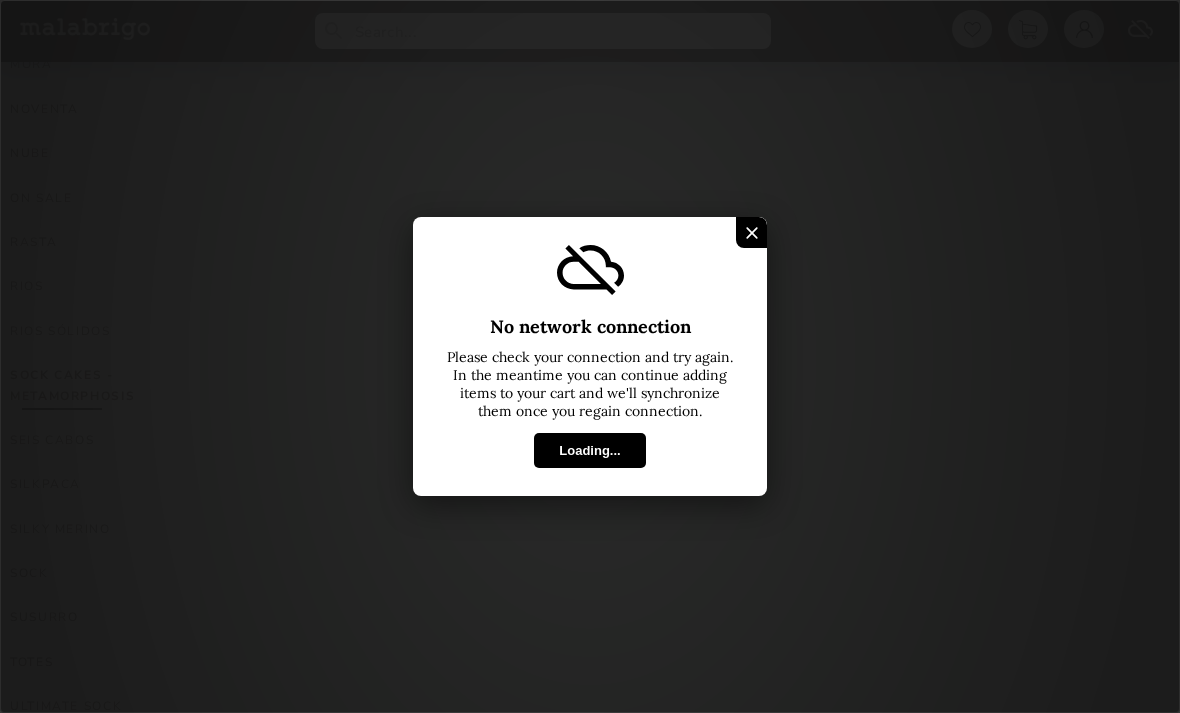 click on "Loading..." at bounding box center [589, 450] 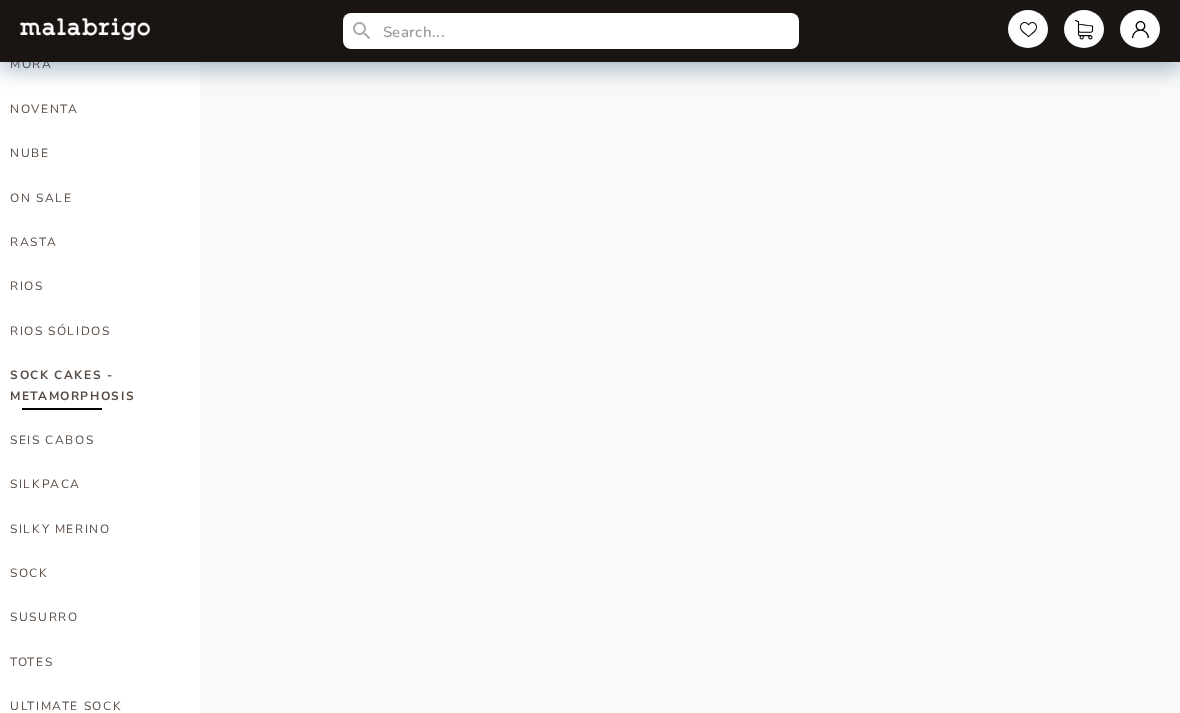 select on "INDEX" 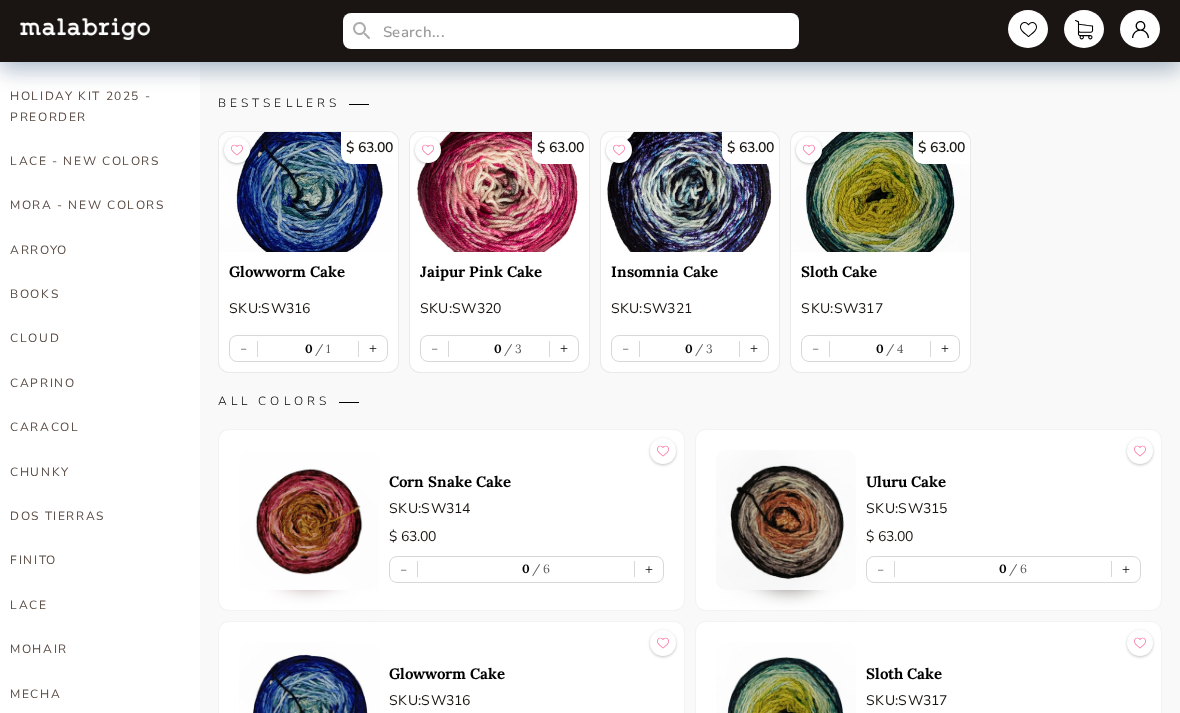 scroll, scrollTop: 359, scrollLeft: 0, axis: vertical 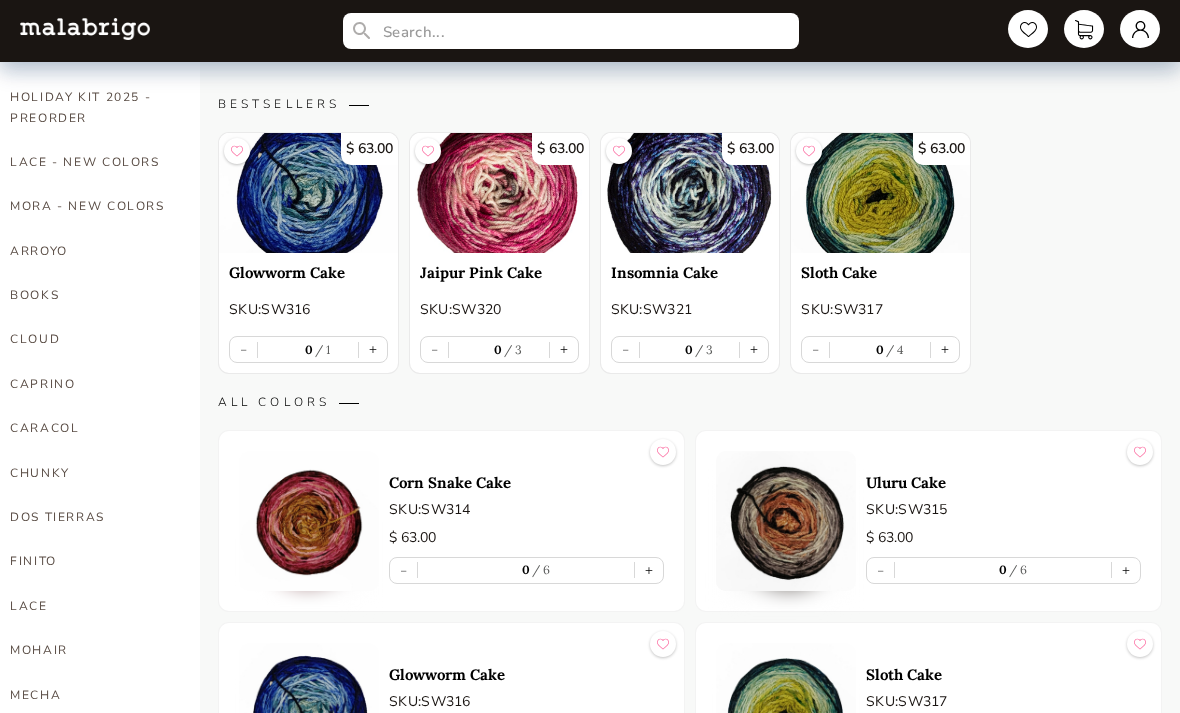 click on "CAPRINO" at bounding box center [90, 384] 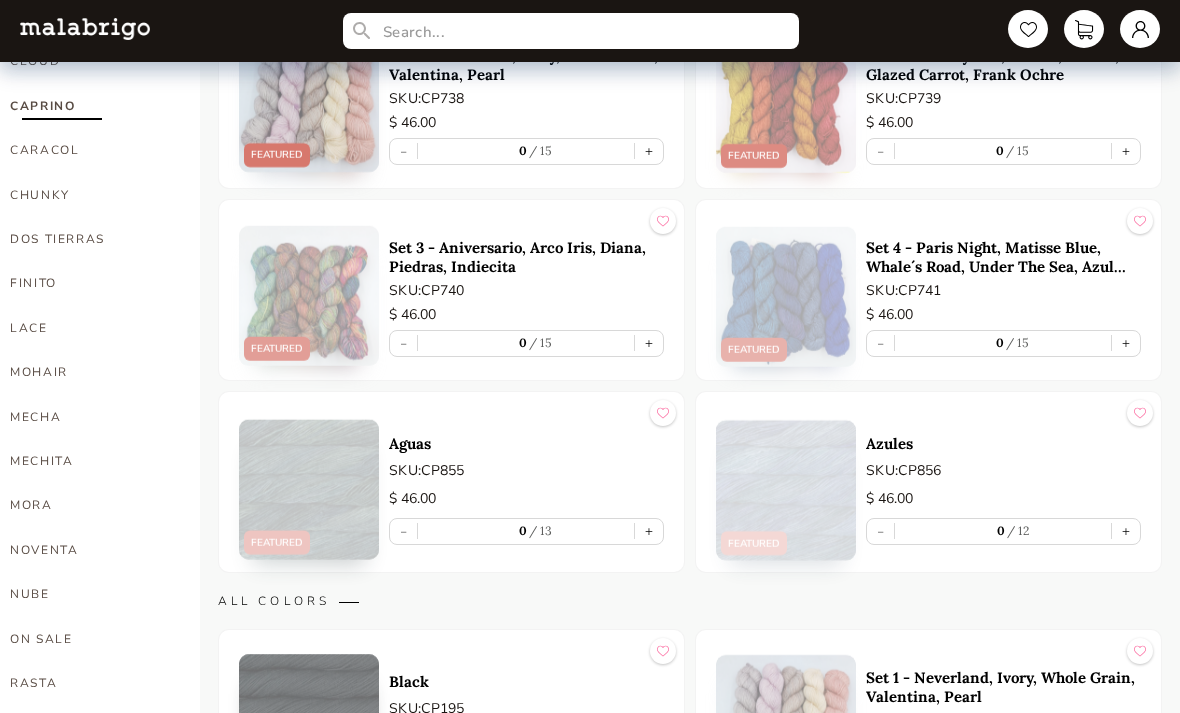scroll, scrollTop: 641, scrollLeft: 0, axis: vertical 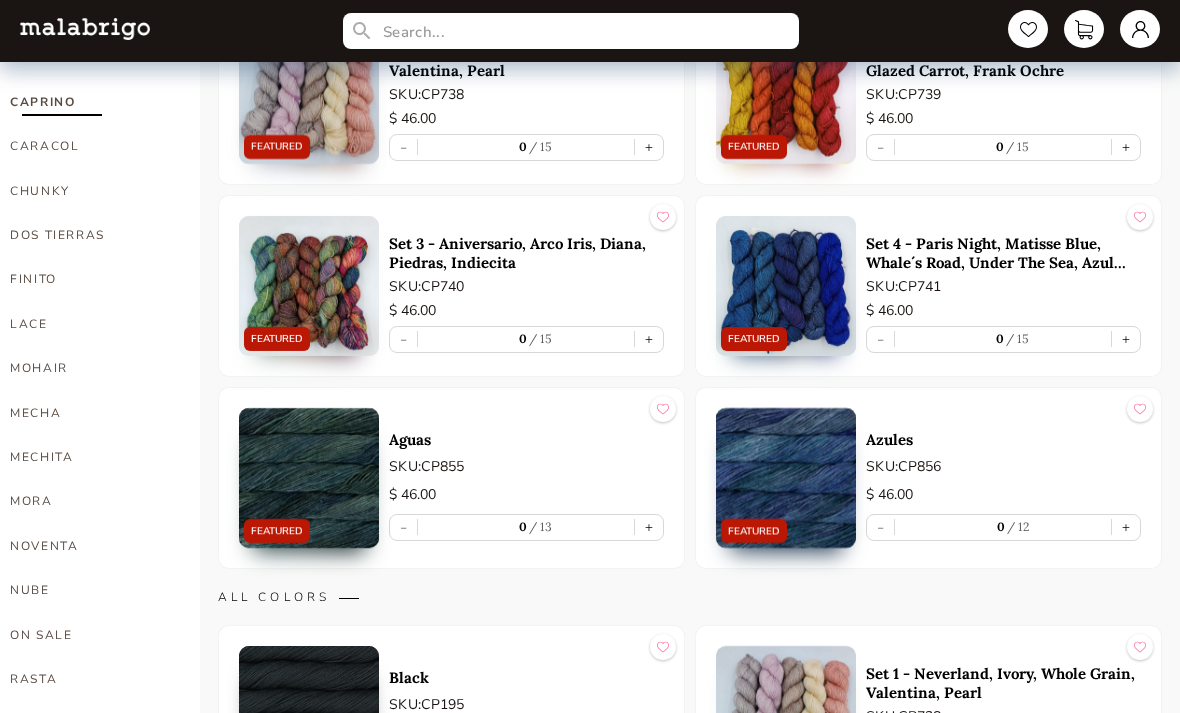 click at bounding box center (309, 478) 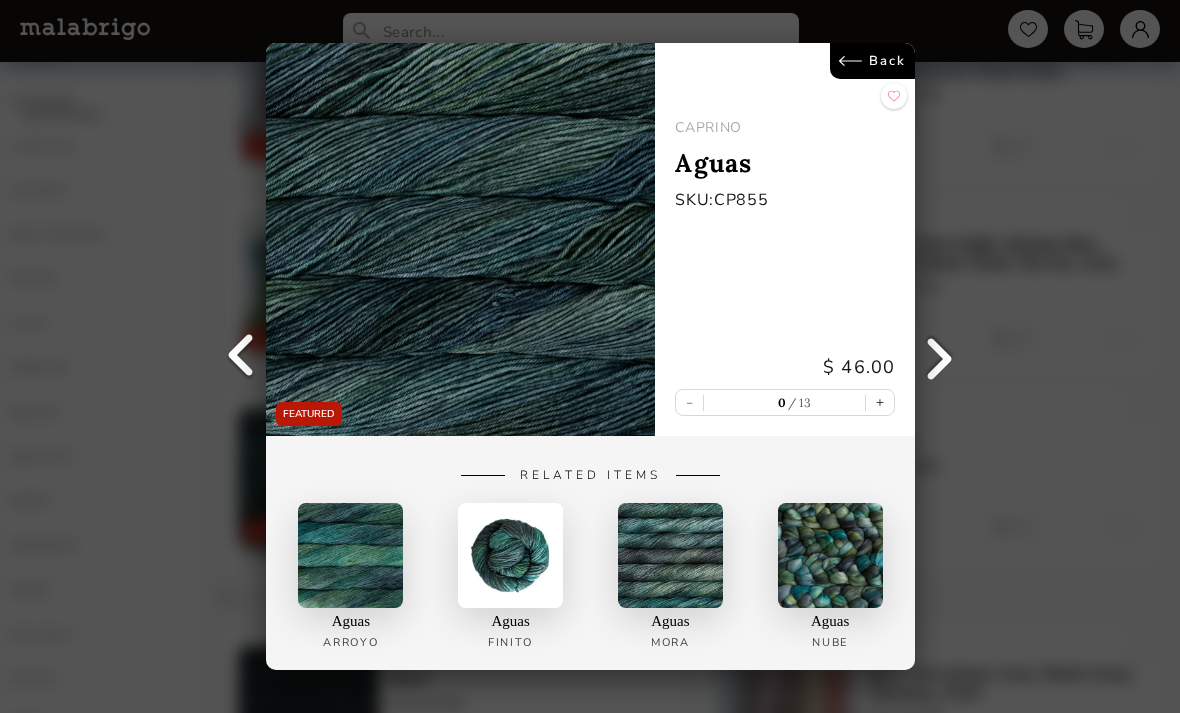 click on "Back" at bounding box center (872, 61) 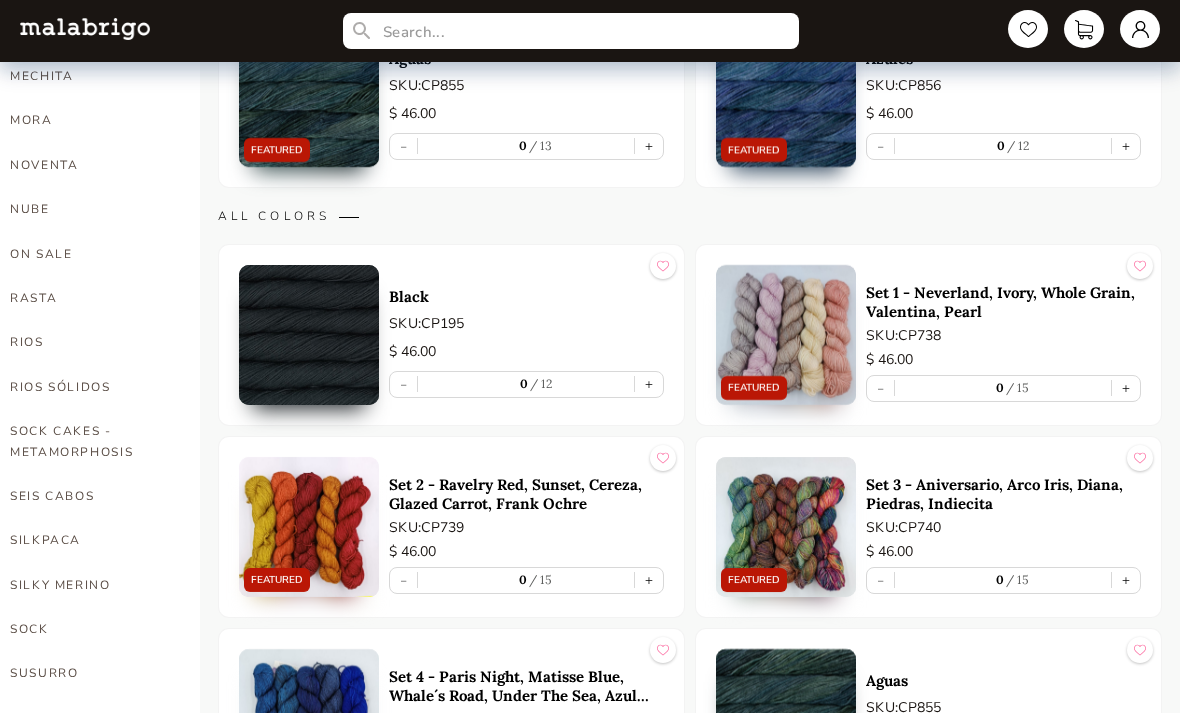 scroll, scrollTop: 1020, scrollLeft: 0, axis: vertical 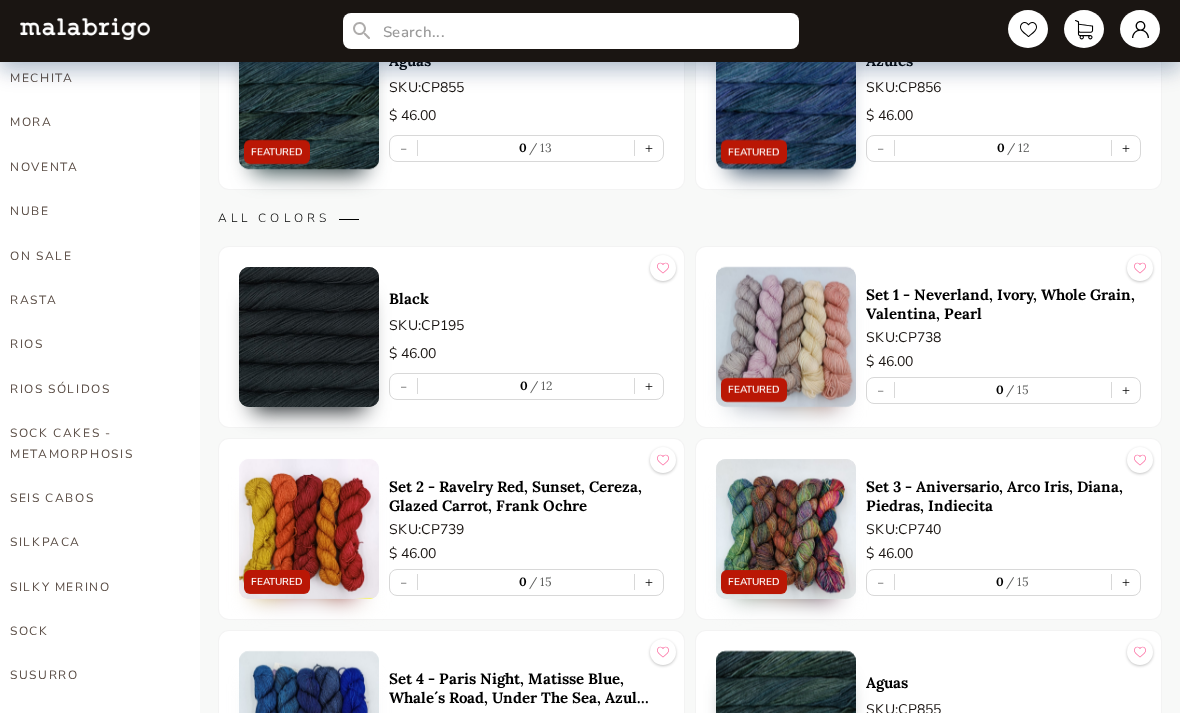 click at bounding box center (309, 337) 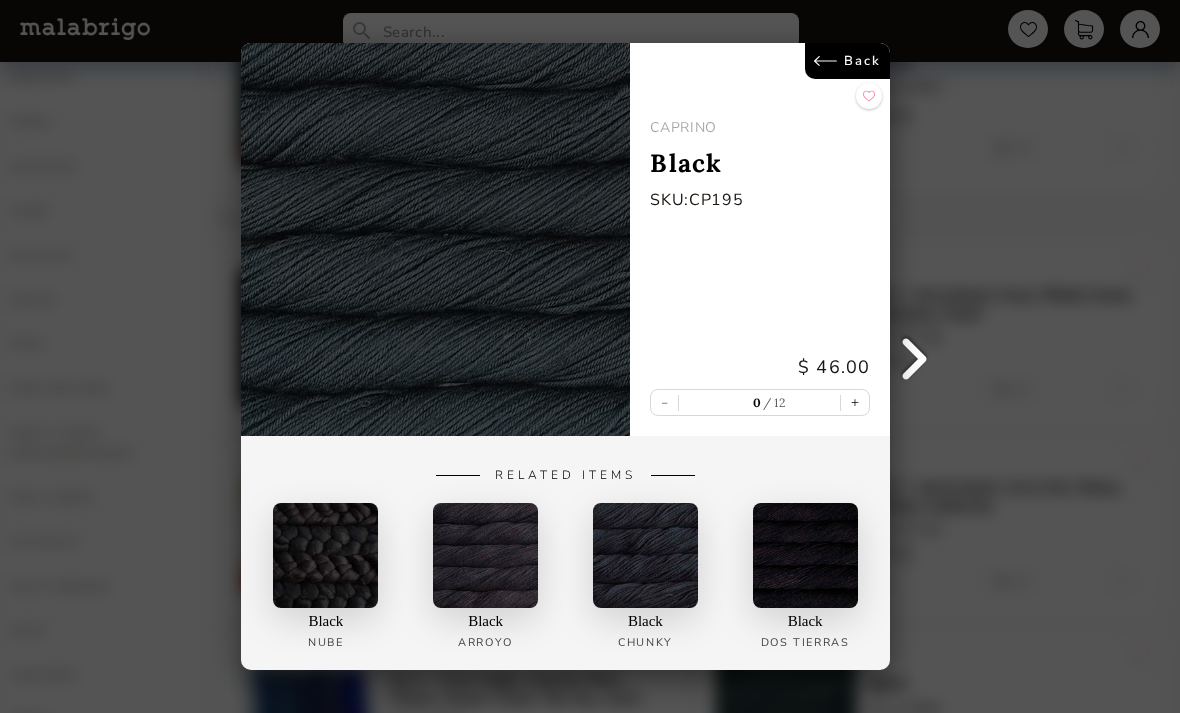 click on "Back" at bounding box center [847, 61] 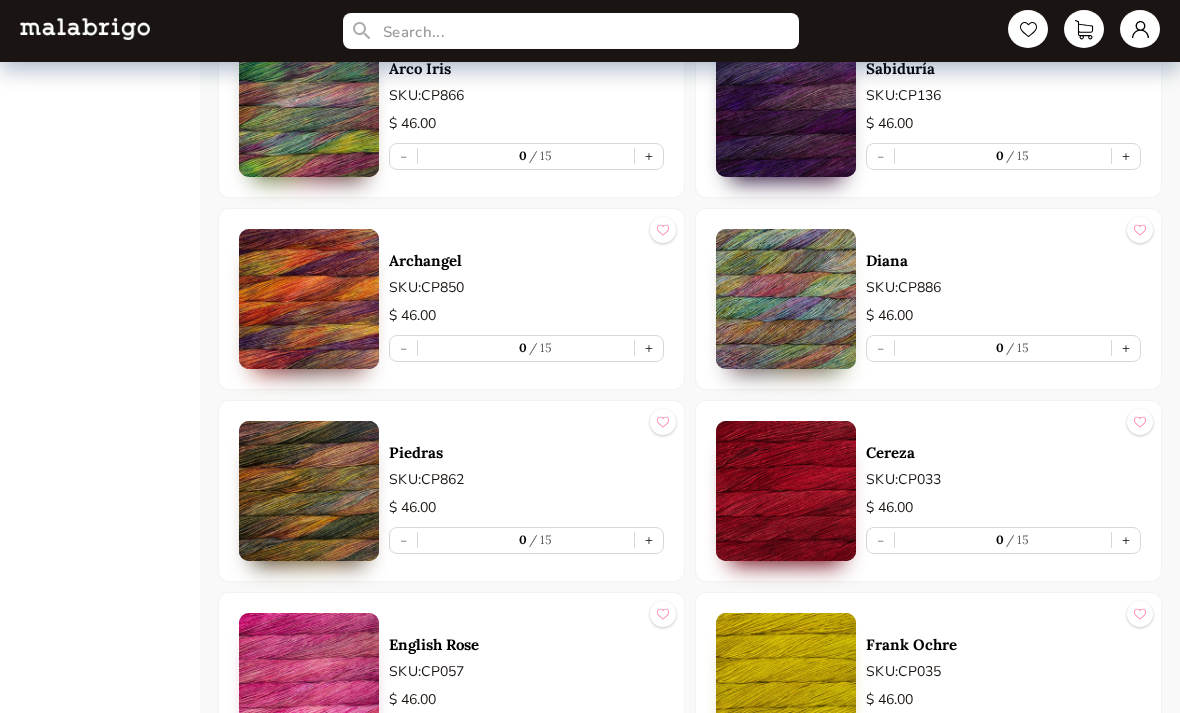 click at bounding box center (786, 492) 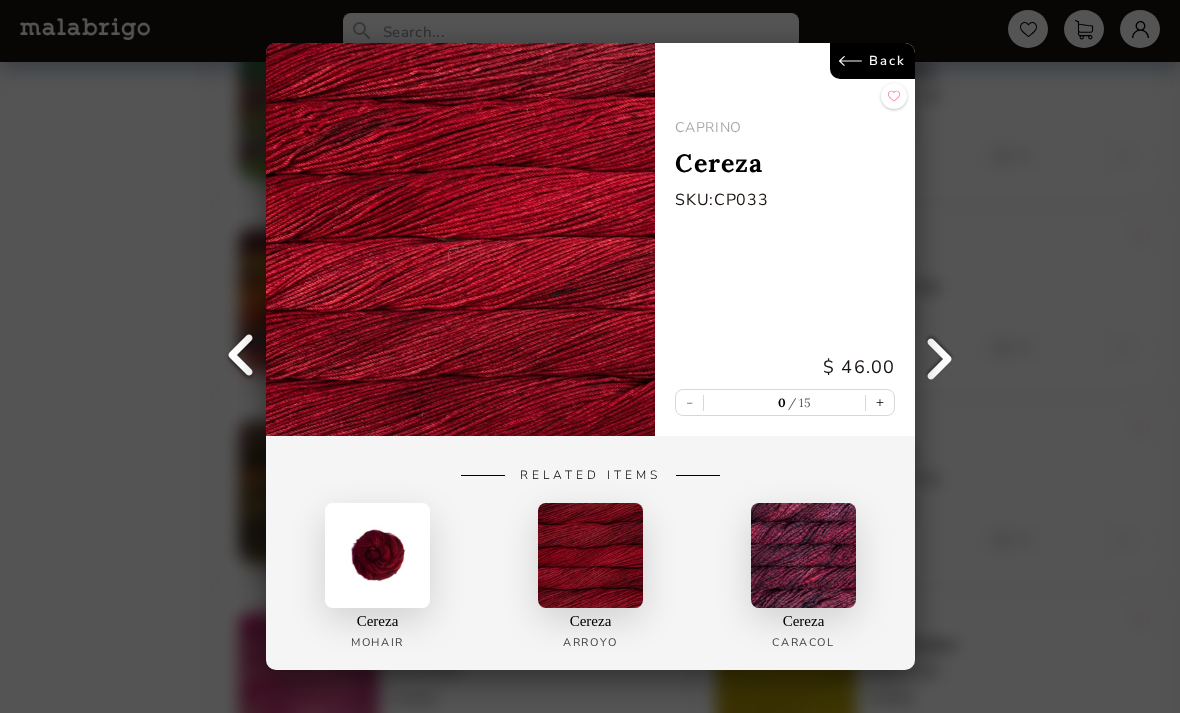 click on "Back" at bounding box center [872, 61] 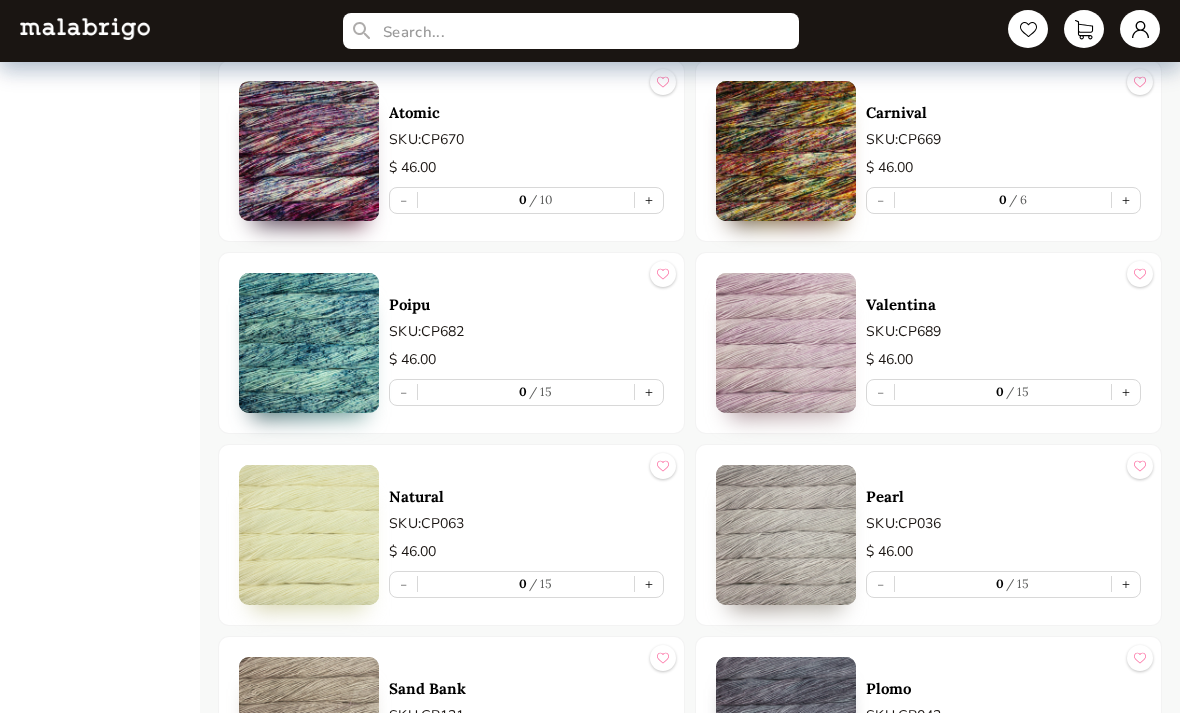 scroll, scrollTop: 5334, scrollLeft: 0, axis: vertical 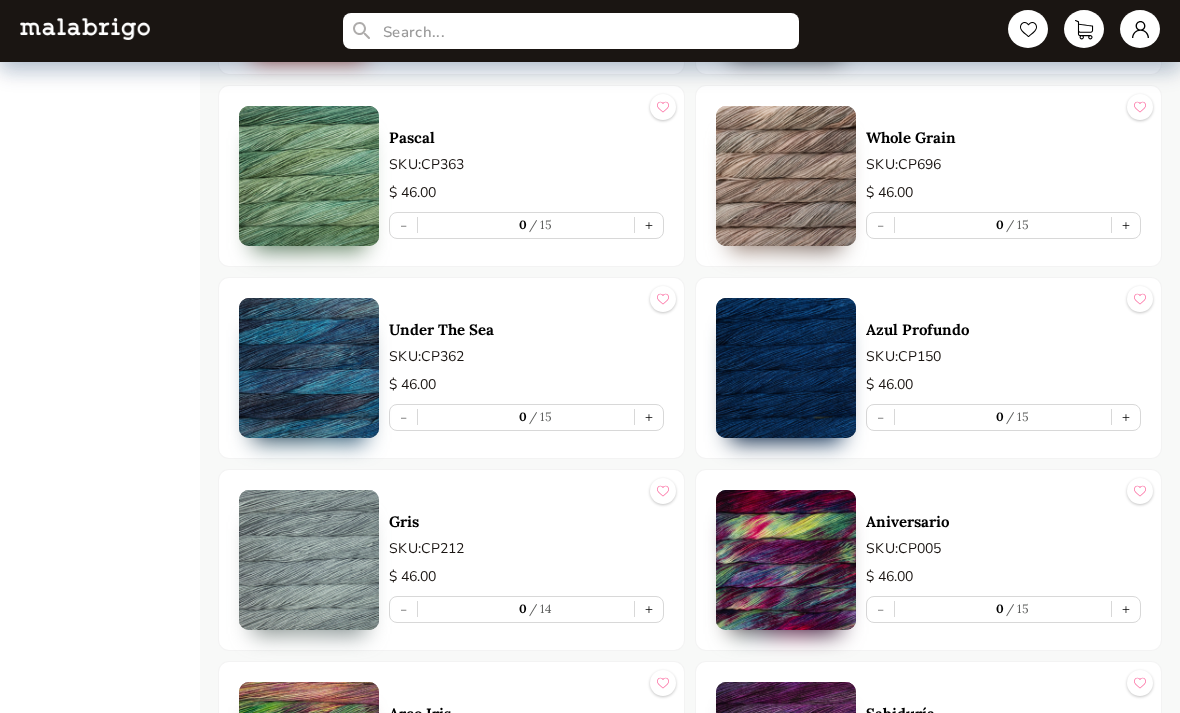 click at bounding box center [786, 369] 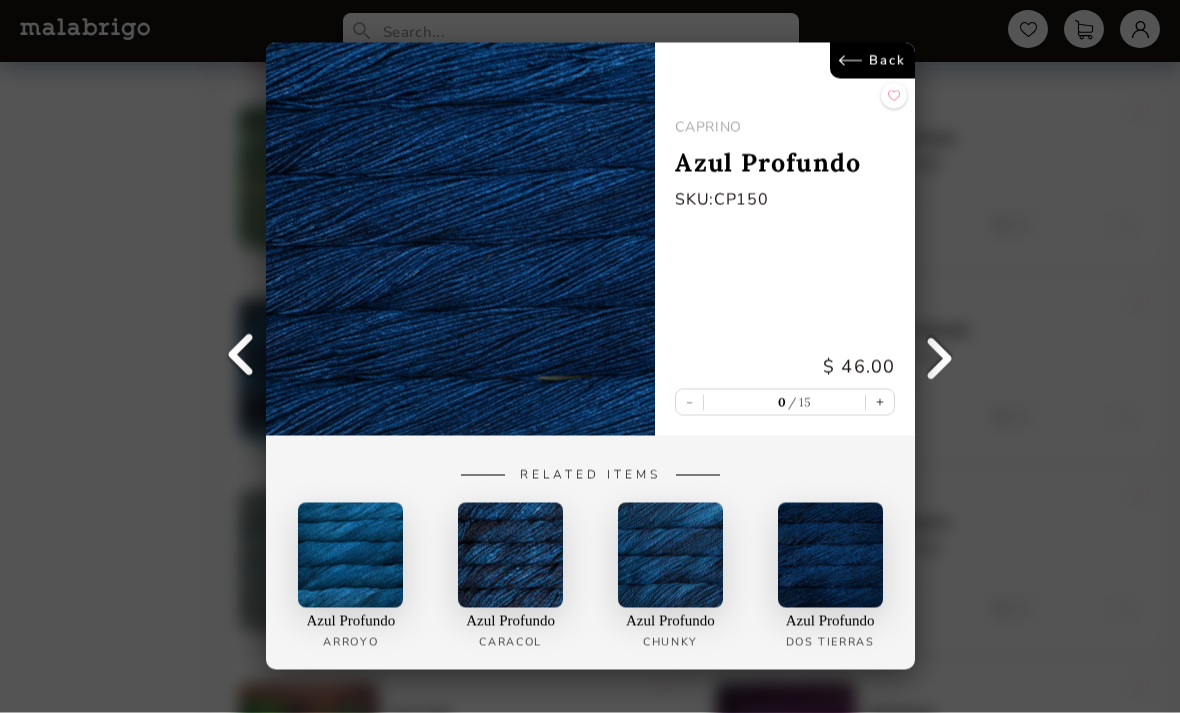 scroll, scrollTop: 2717, scrollLeft: 0, axis: vertical 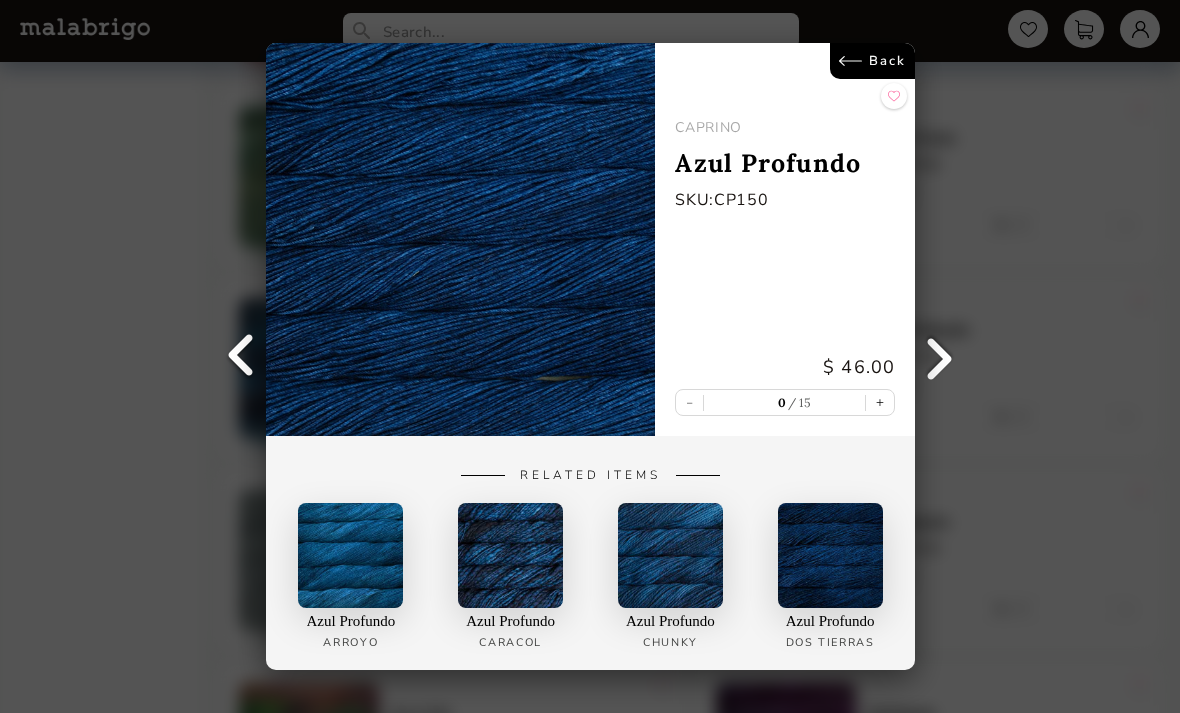 click on "Back" at bounding box center (872, 61) 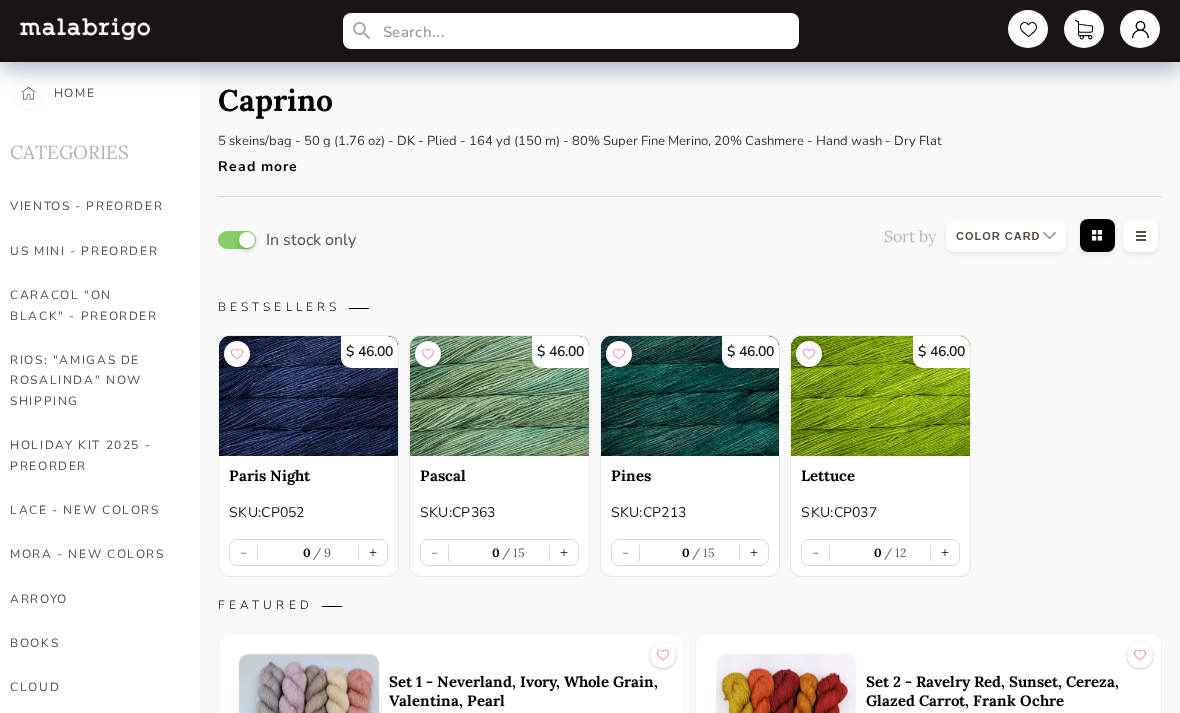 scroll, scrollTop: 0, scrollLeft: 0, axis: both 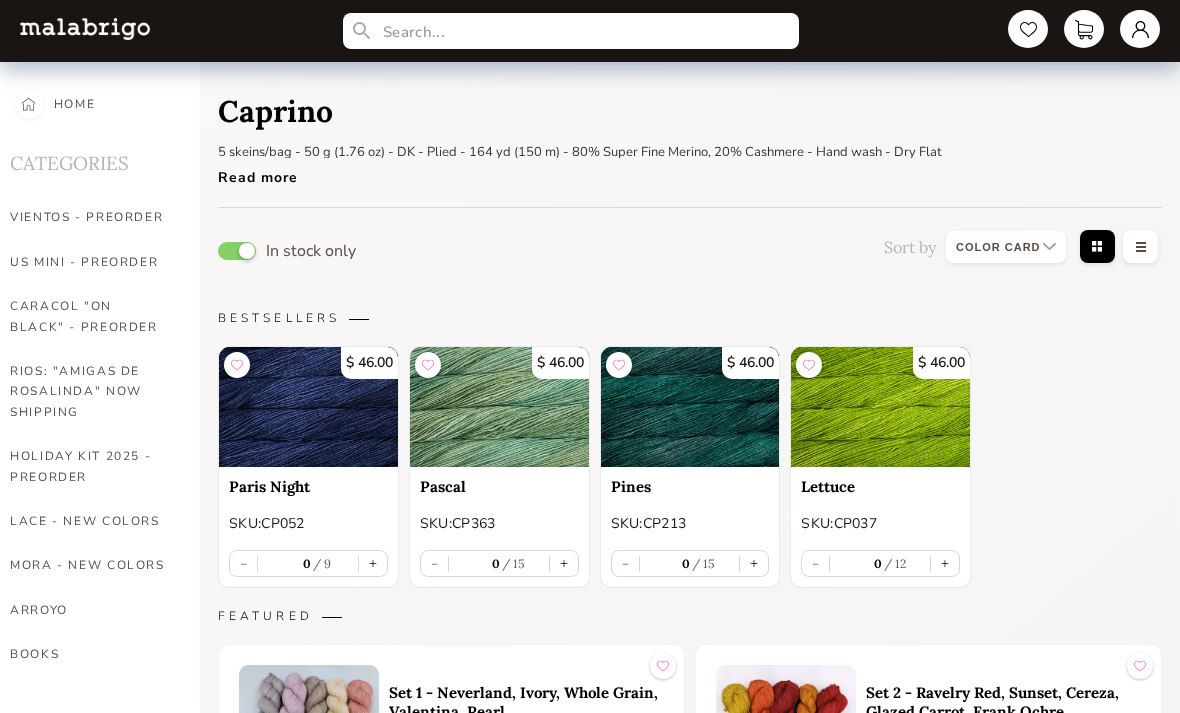 select on "INDEX" 